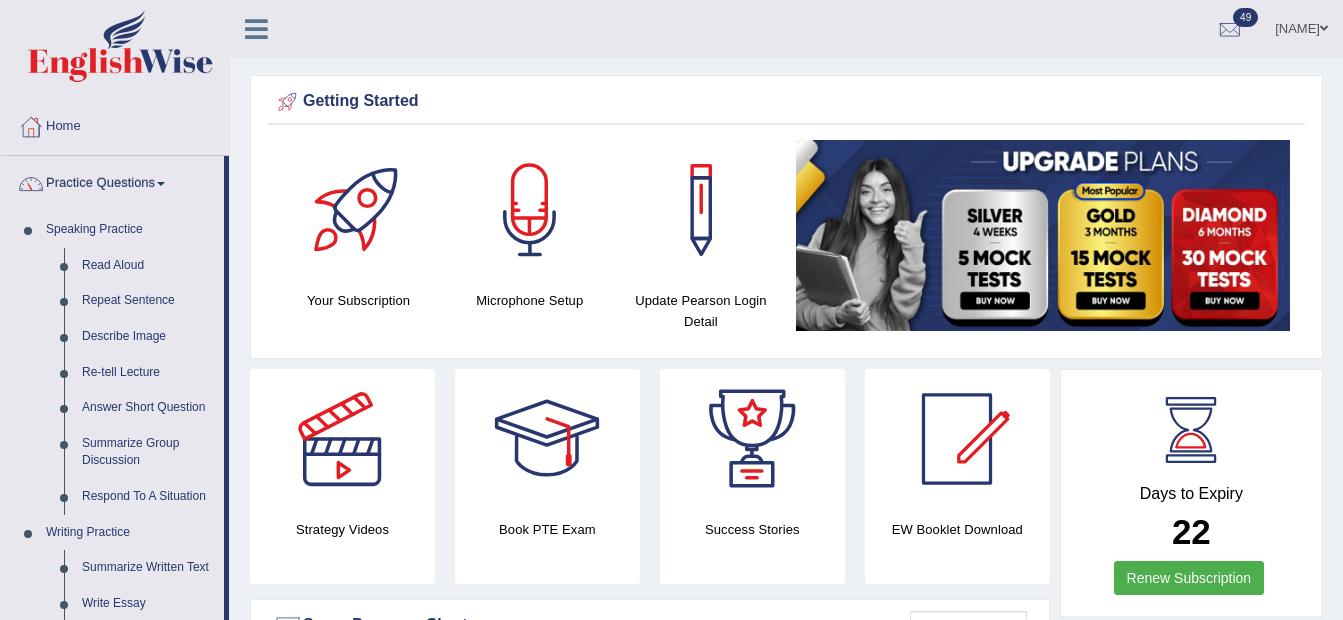 scroll, scrollTop: 800, scrollLeft: 0, axis: vertical 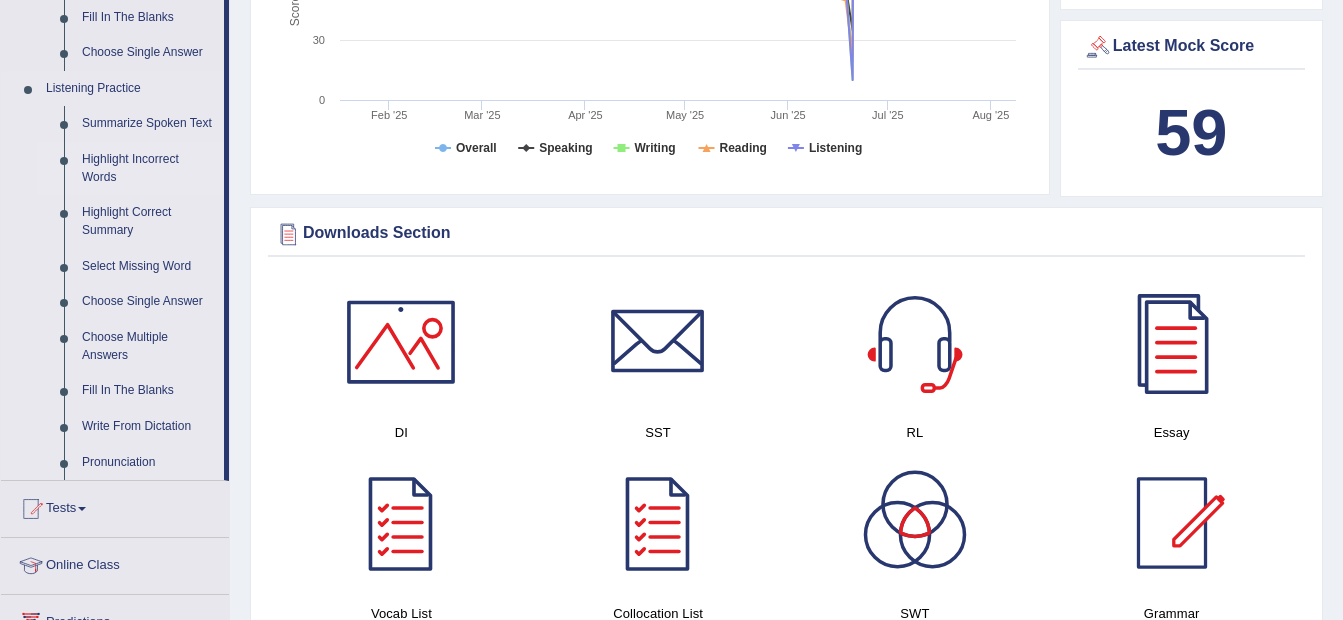 click on "Highlight Incorrect Words" at bounding box center (148, 168) 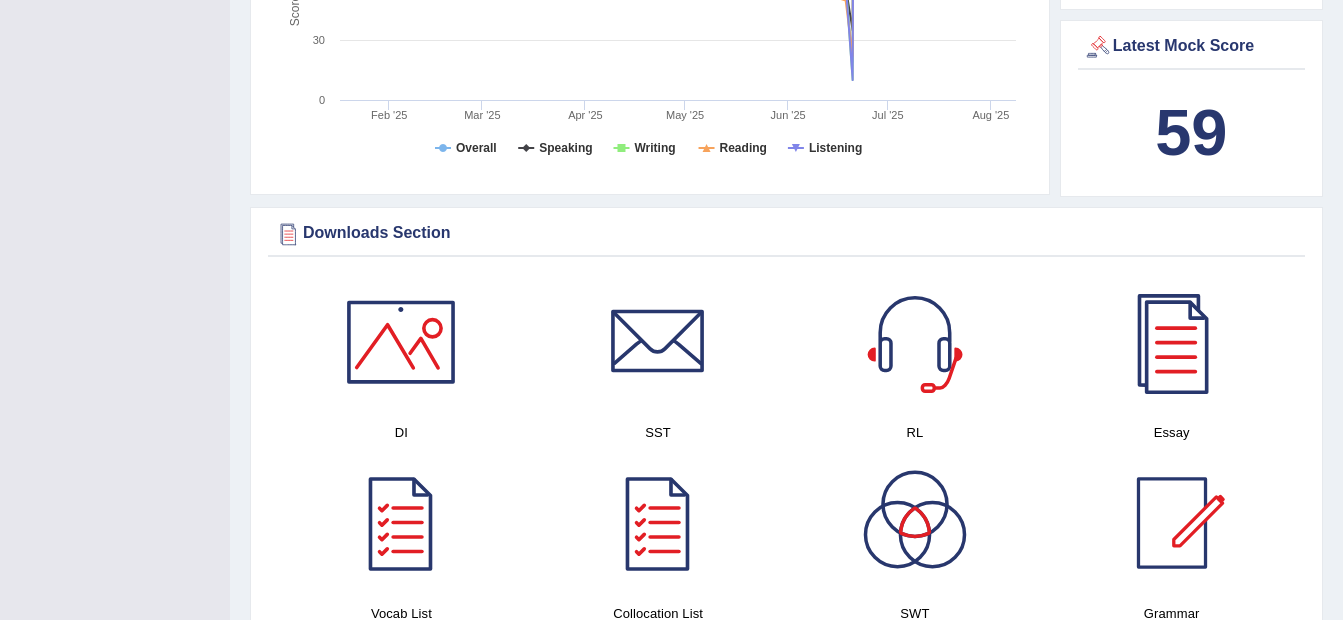 scroll, scrollTop: 295, scrollLeft: 0, axis: vertical 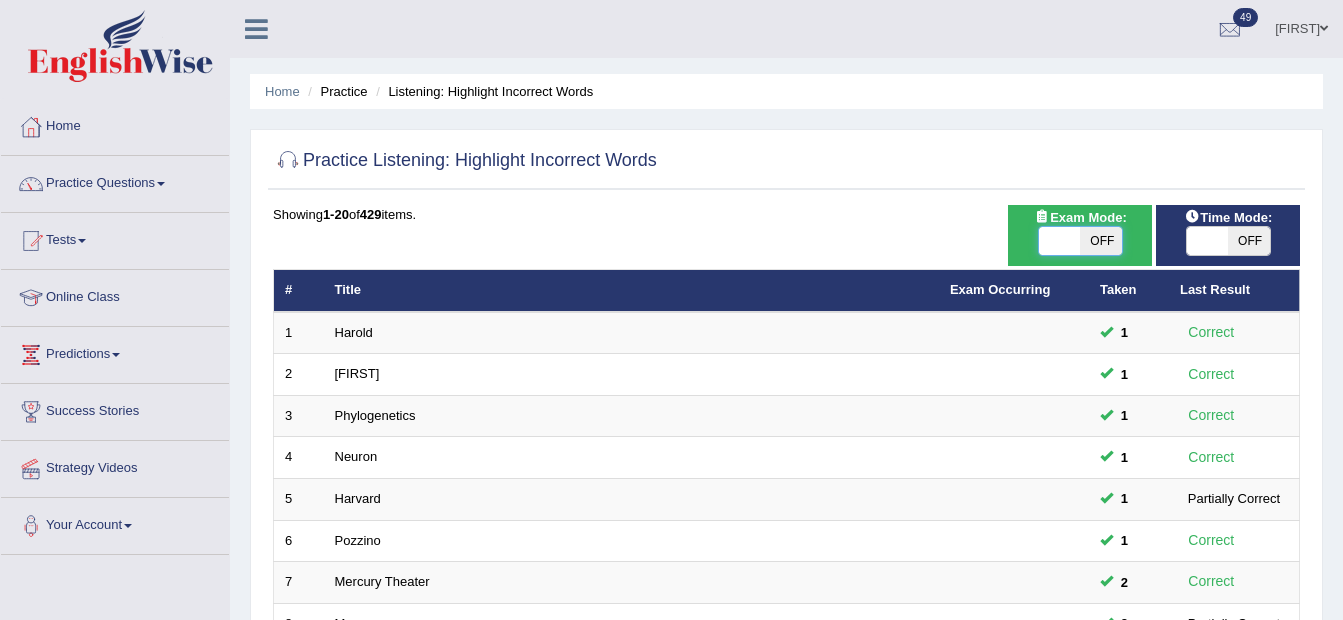 click at bounding box center [1060, 241] 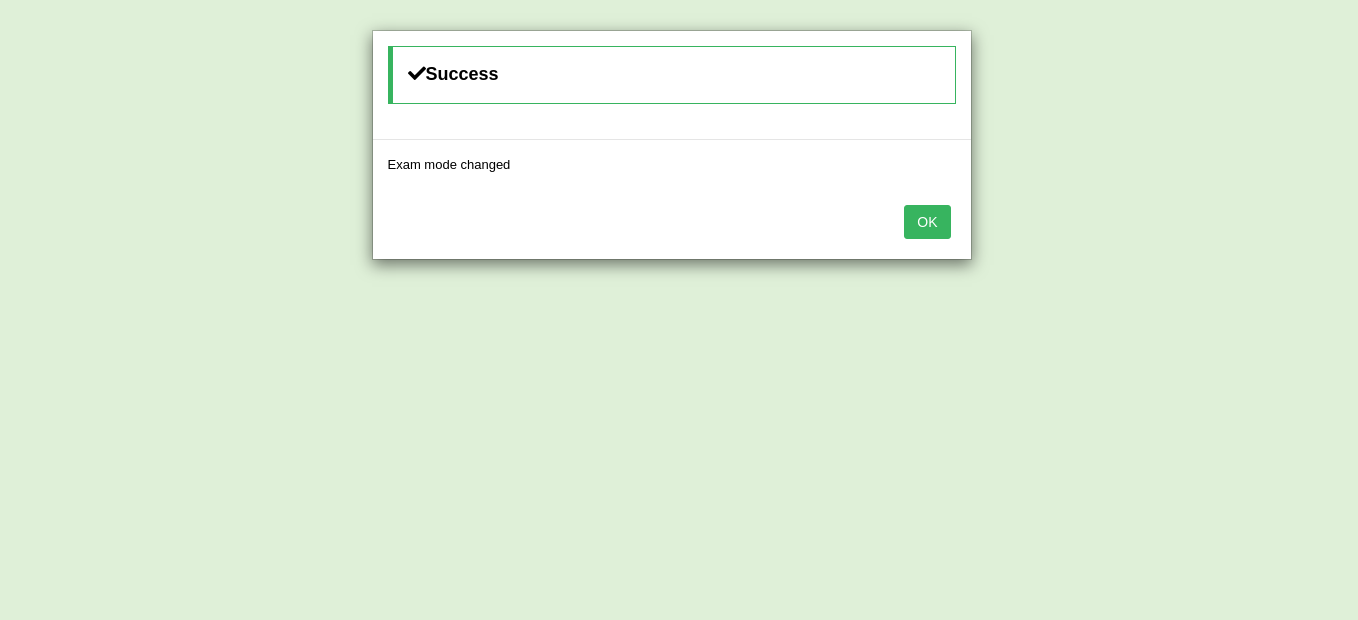 click on "OK" at bounding box center (927, 222) 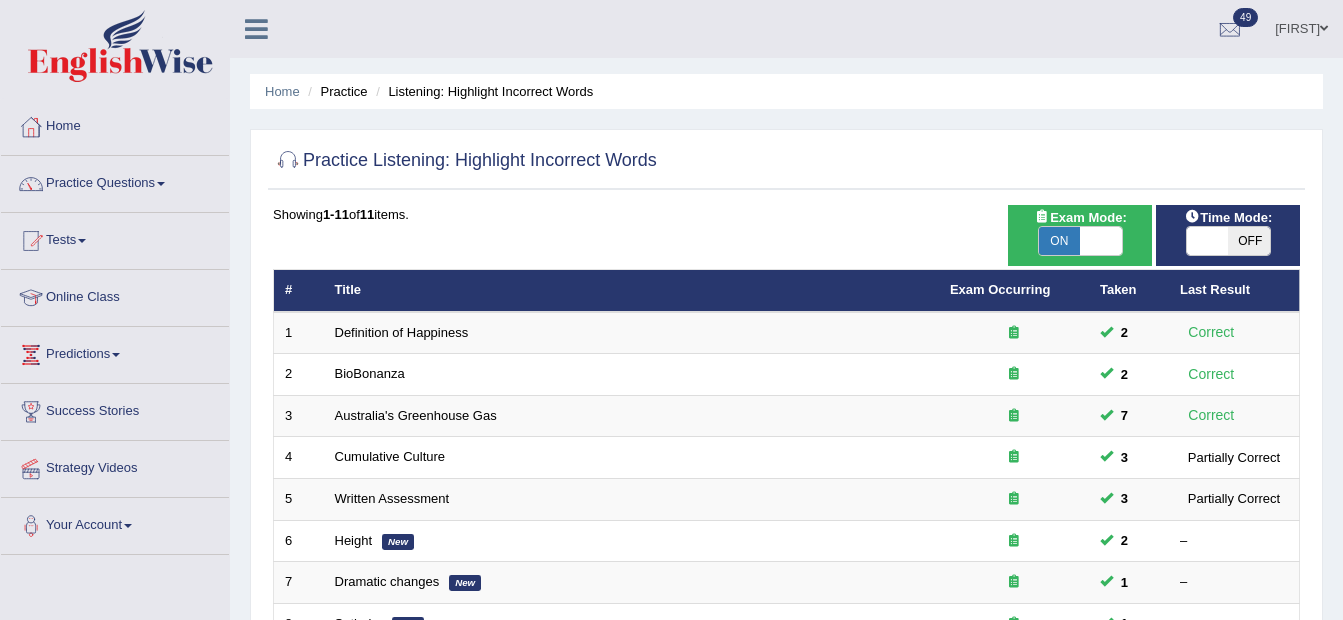 scroll, scrollTop: 0, scrollLeft: 0, axis: both 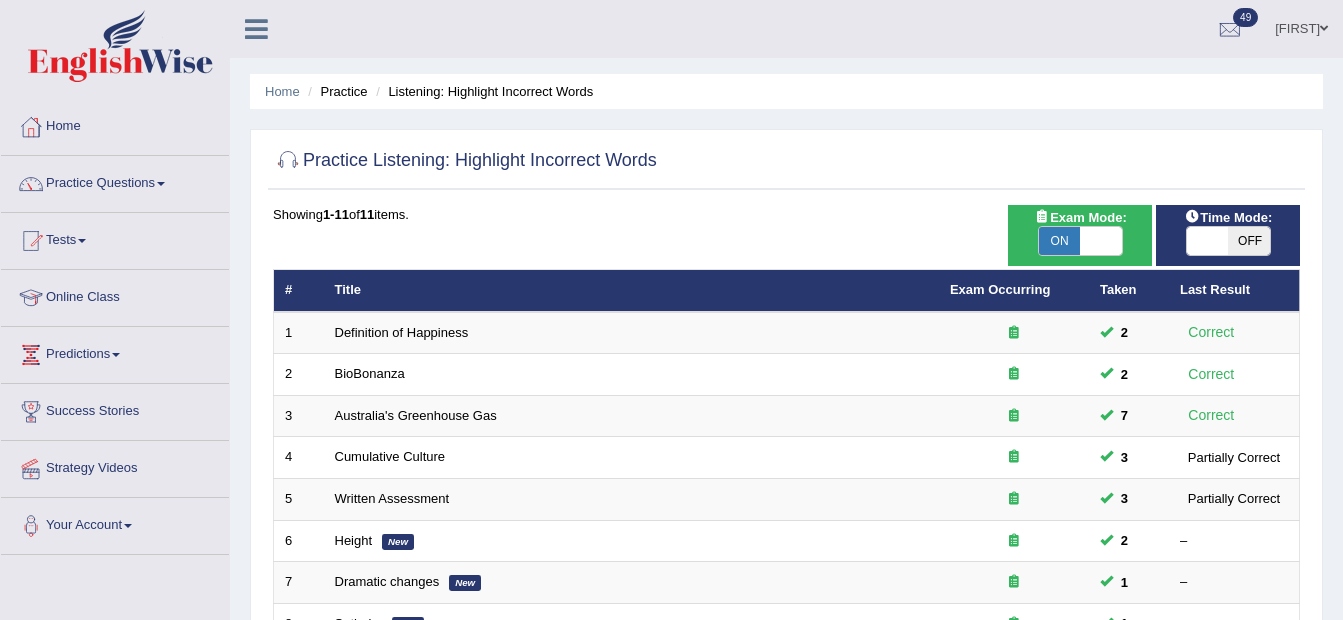 click on "OFF" at bounding box center (1249, 241) 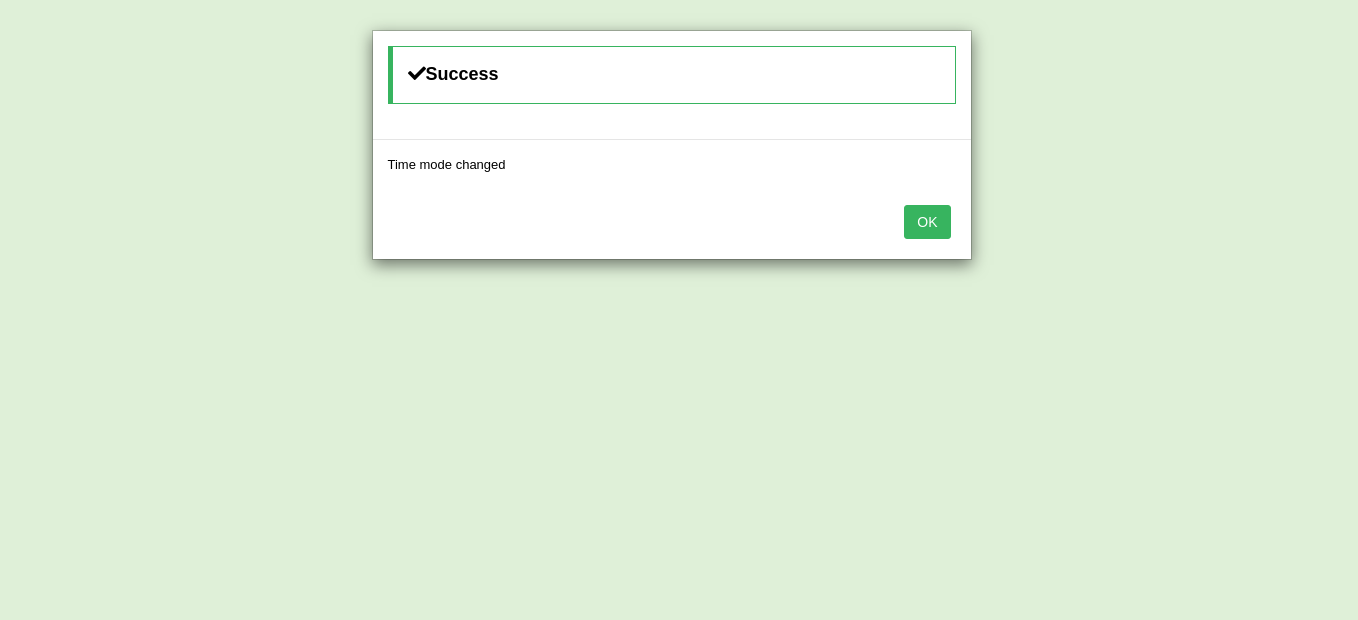 click on "OK" at bounding box center [927, 222] 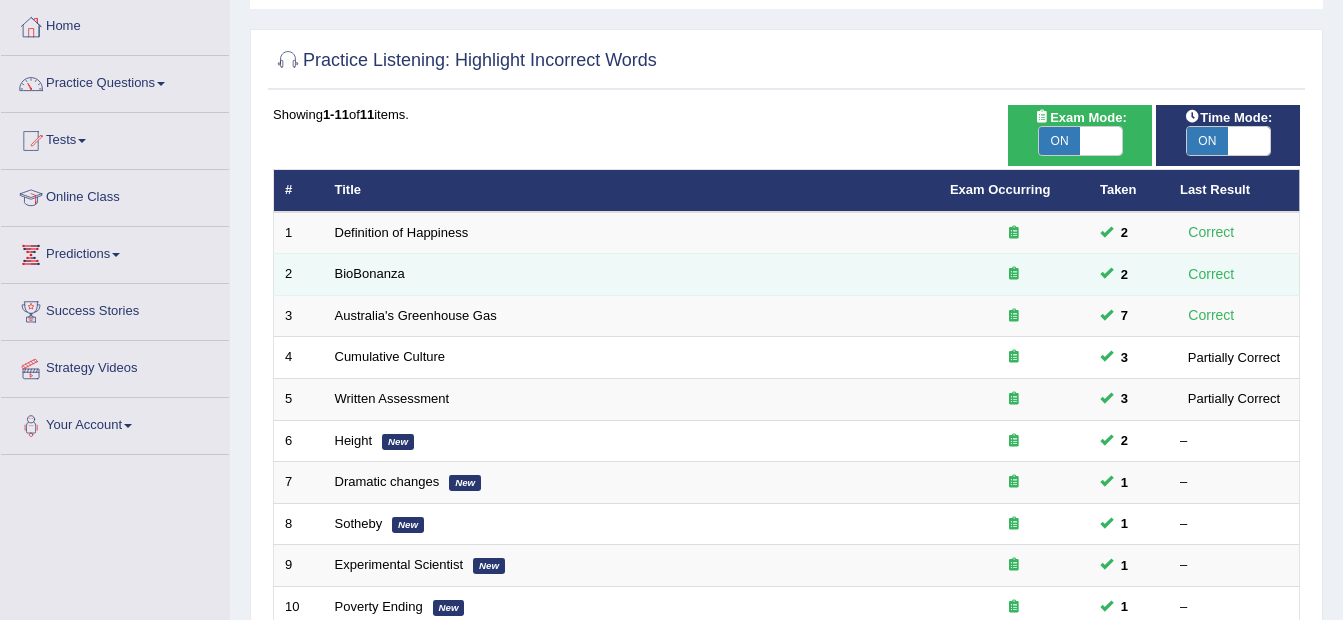 scroll, scrollTop: 200, scrollLeft: 0, axis: vertical 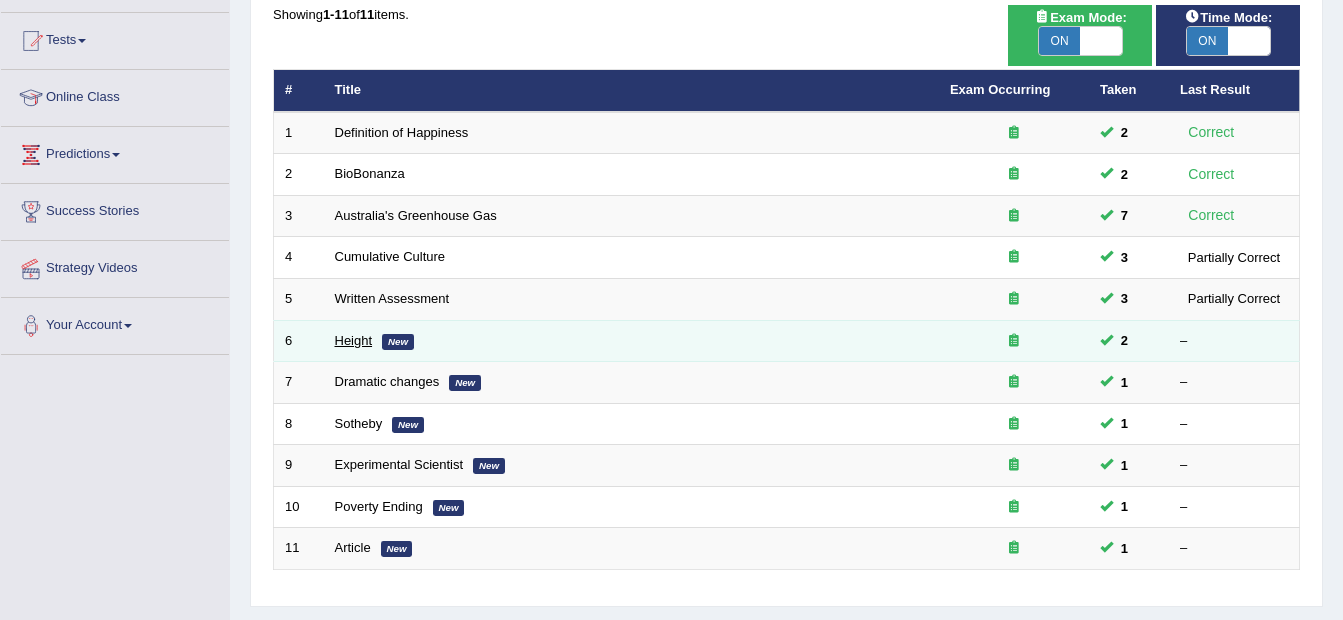 click on "Height" at bounding box center (354, 340) 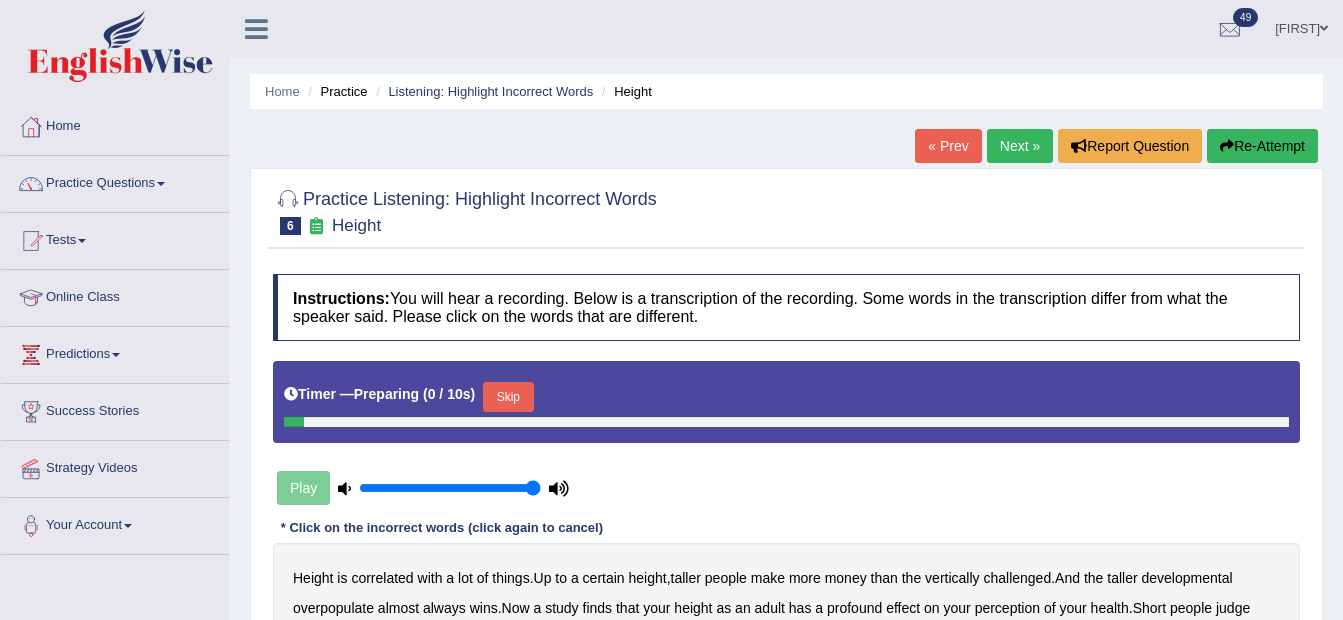 scroll, scrollTop: 0, scrollLeft: 0, axis: both 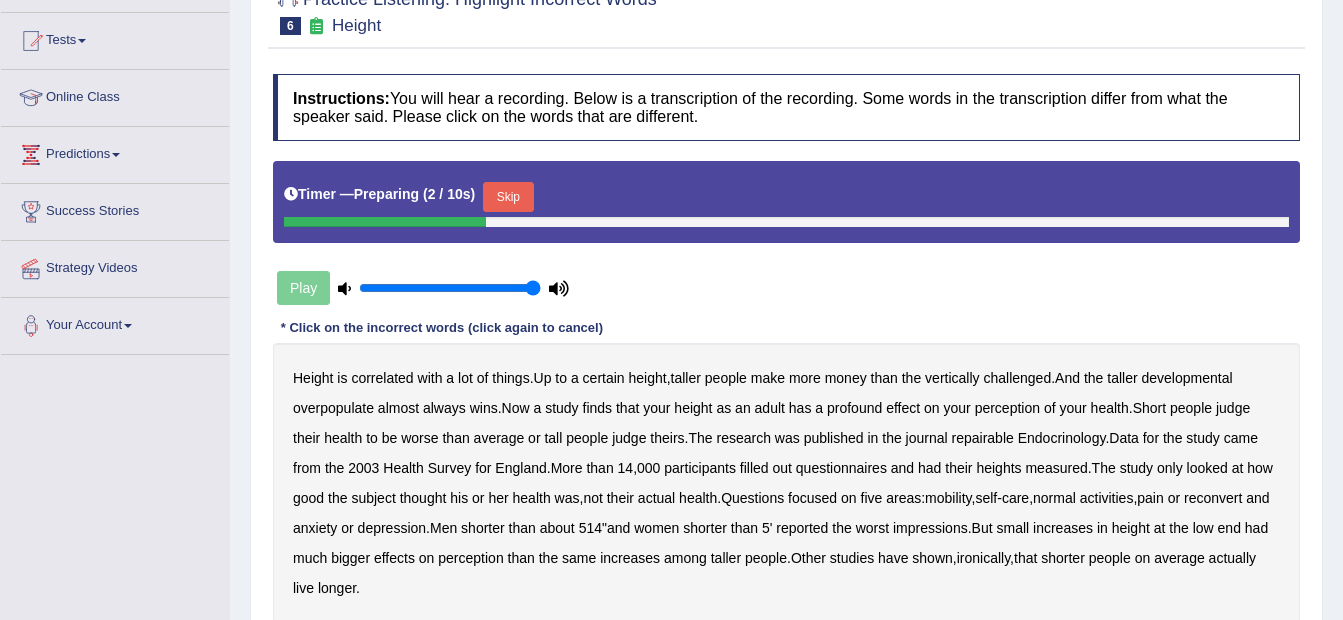 click on "Skip" at bounding box center (508, 197) 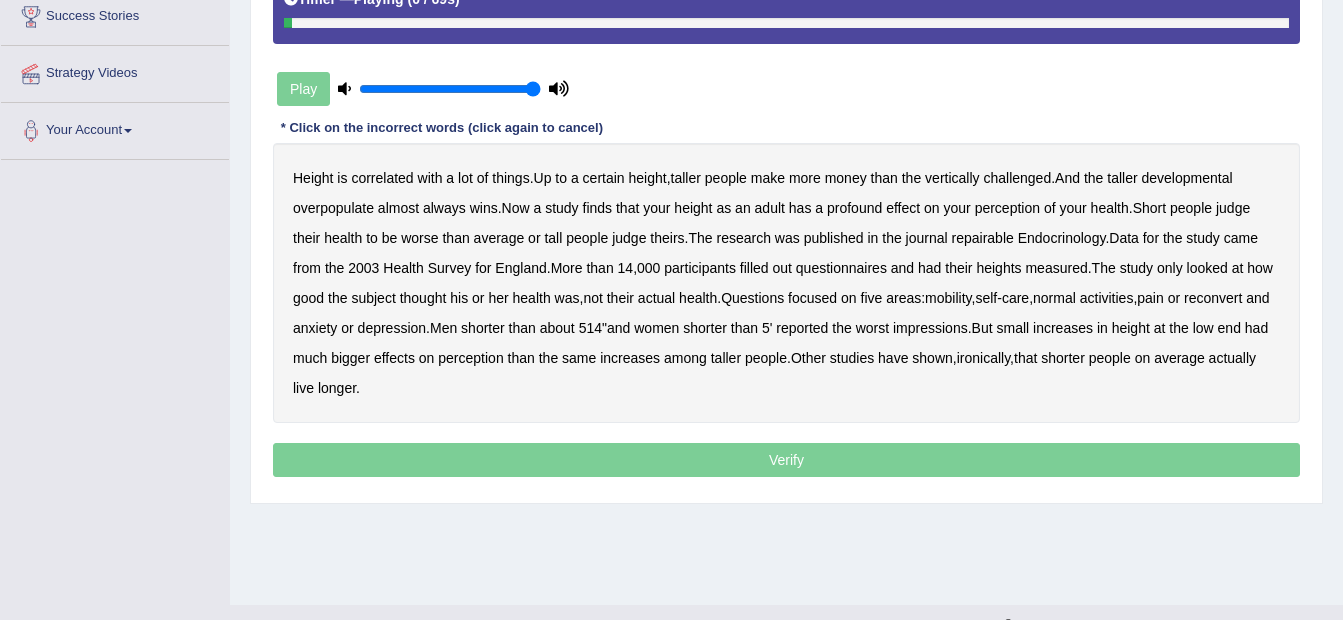 scroll, scrollTop: 400, scrollLeft: 0, axis: vertical 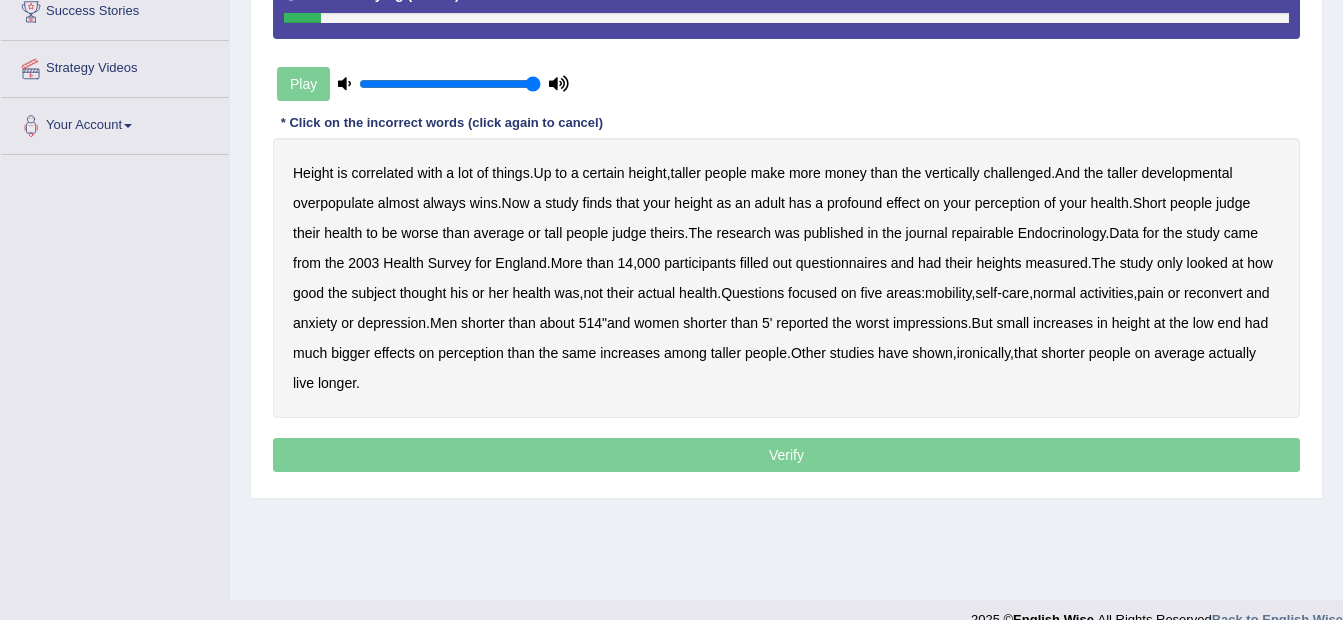 click on "correlated" at bounding box center (382, 173) 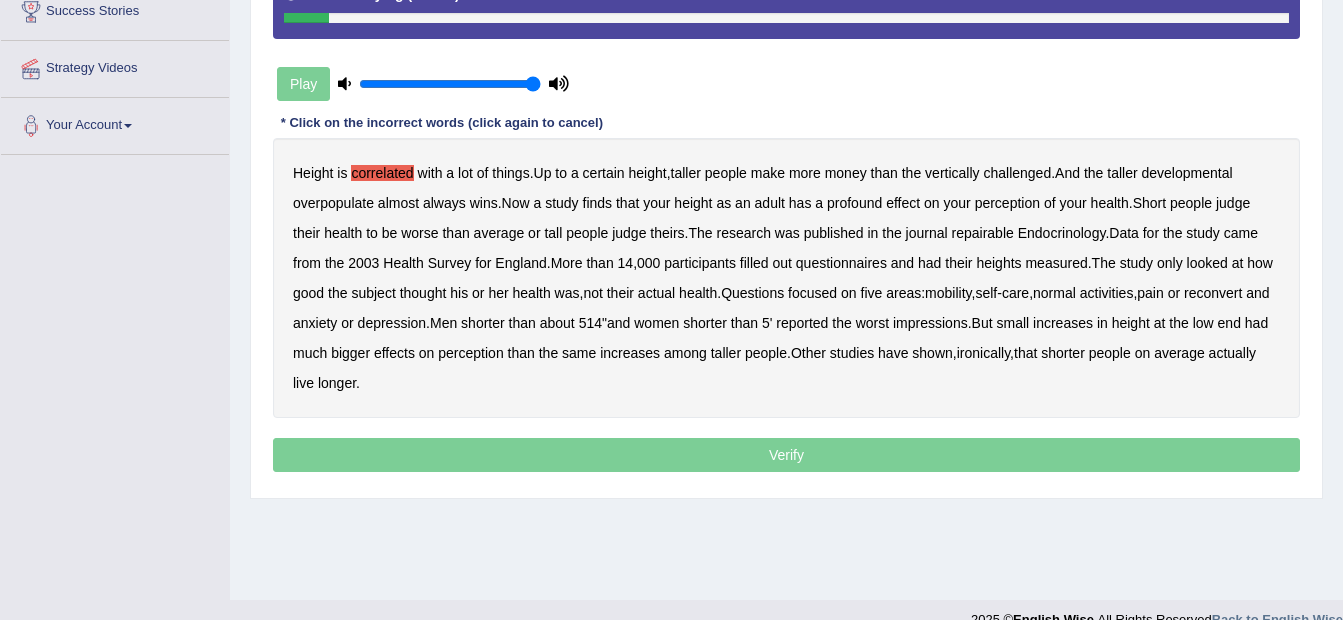 click on "correlated" at bounding box center [382, 173] 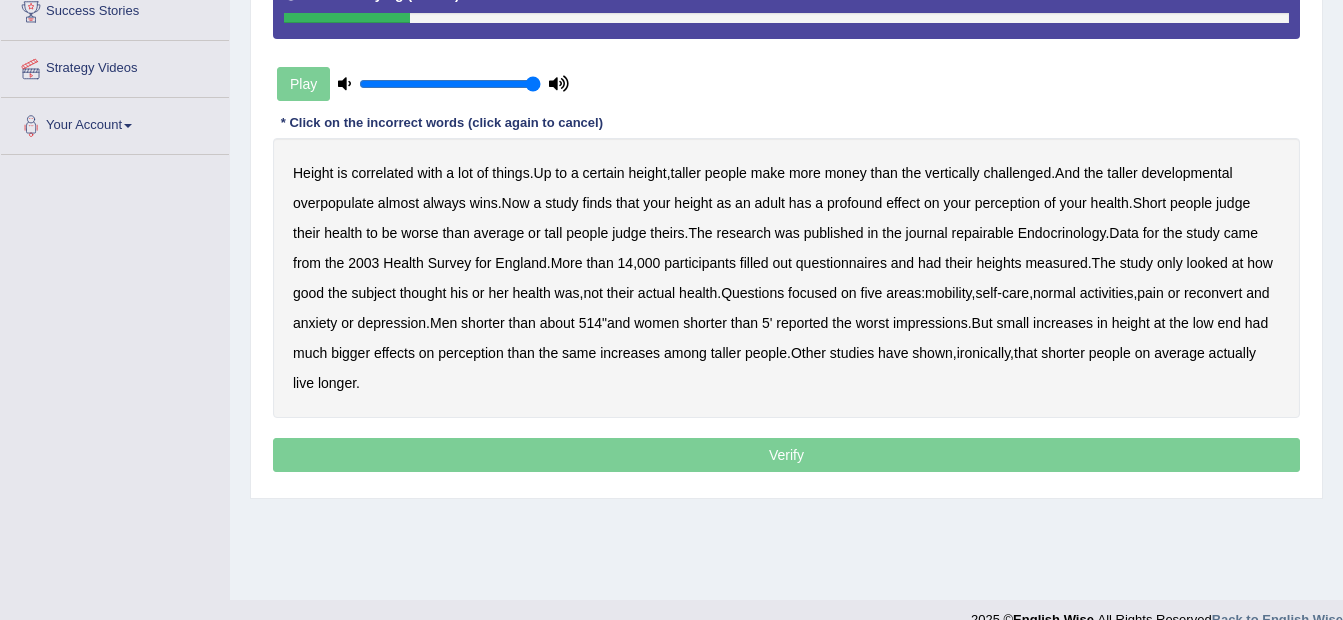 click on "developmental" at bounding box center [1187, 173] 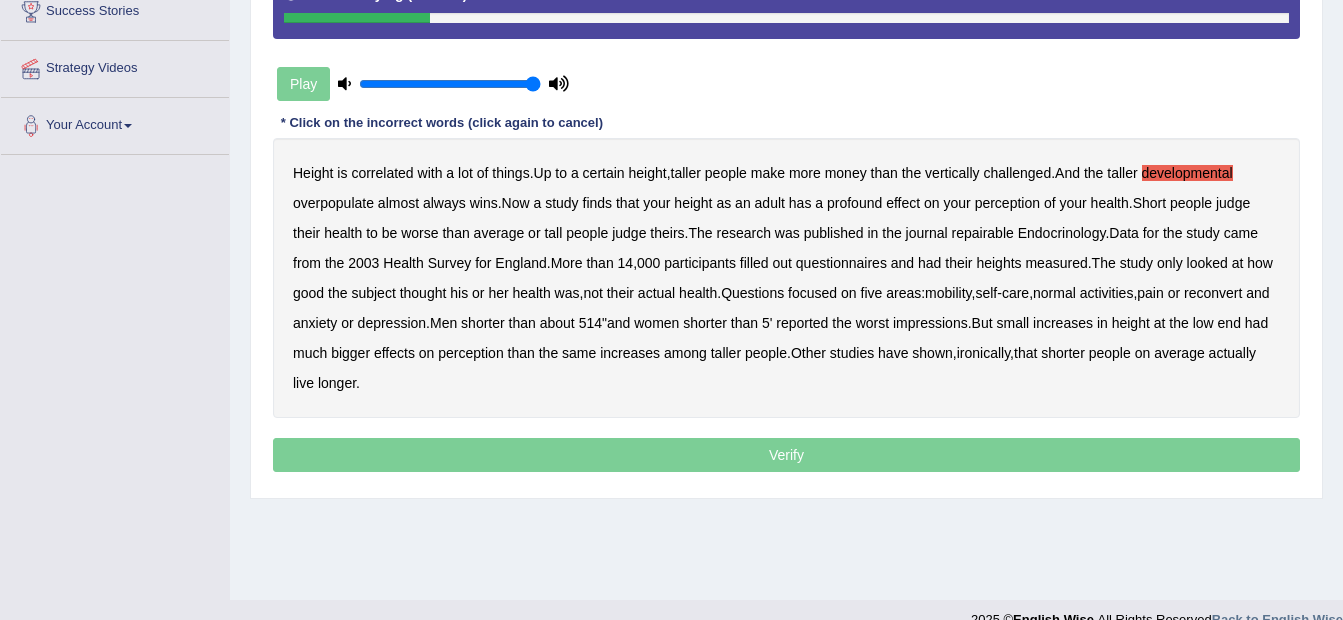 click on "overpopulate" at bounding box center (333, 203) 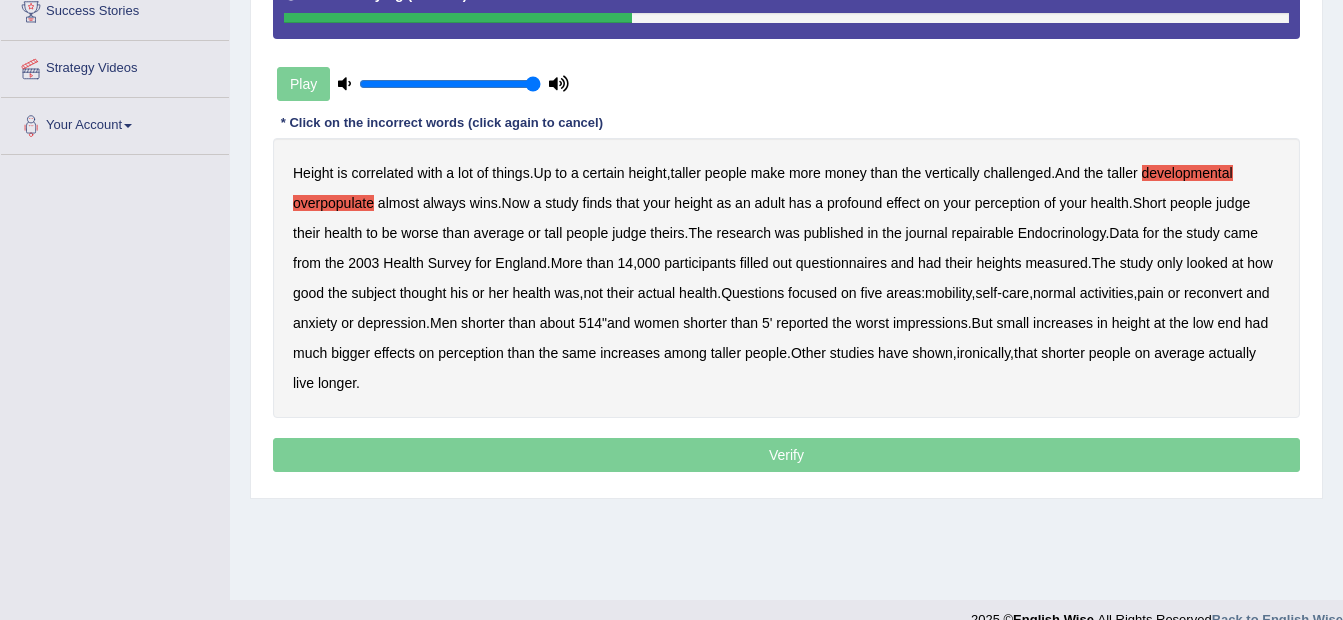 click on "repairable" at bounding box center (983, 233) 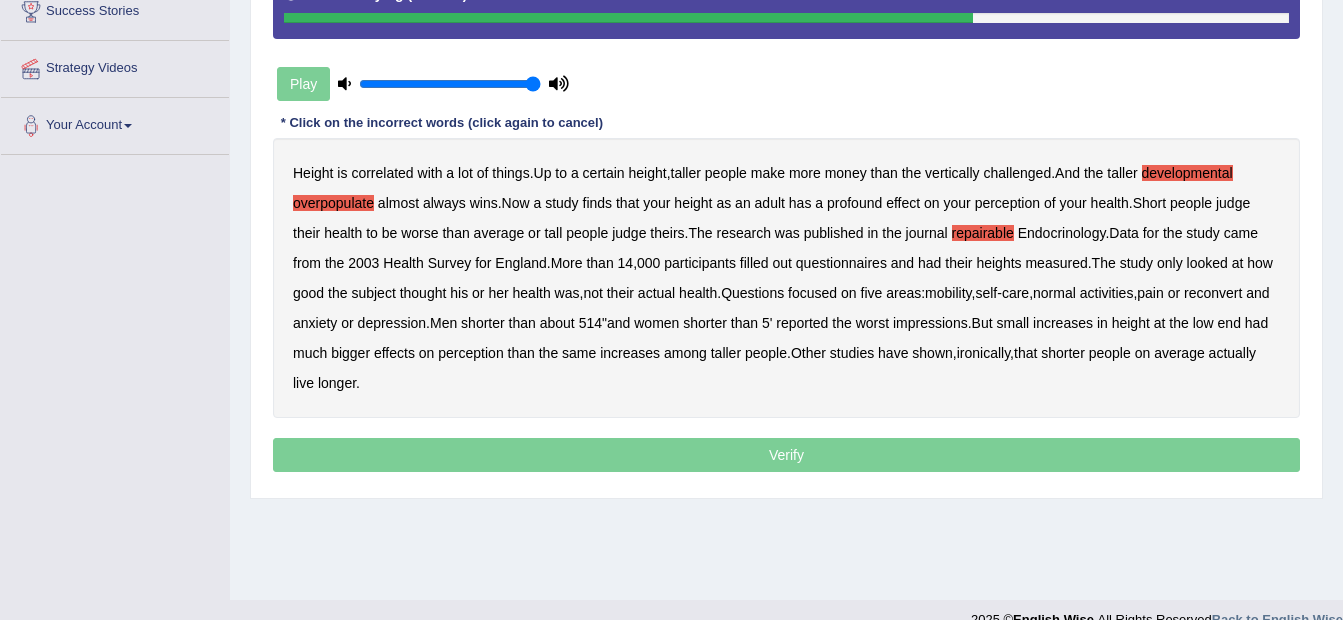 click on "reconvert" at bounding box center [1213, 293] 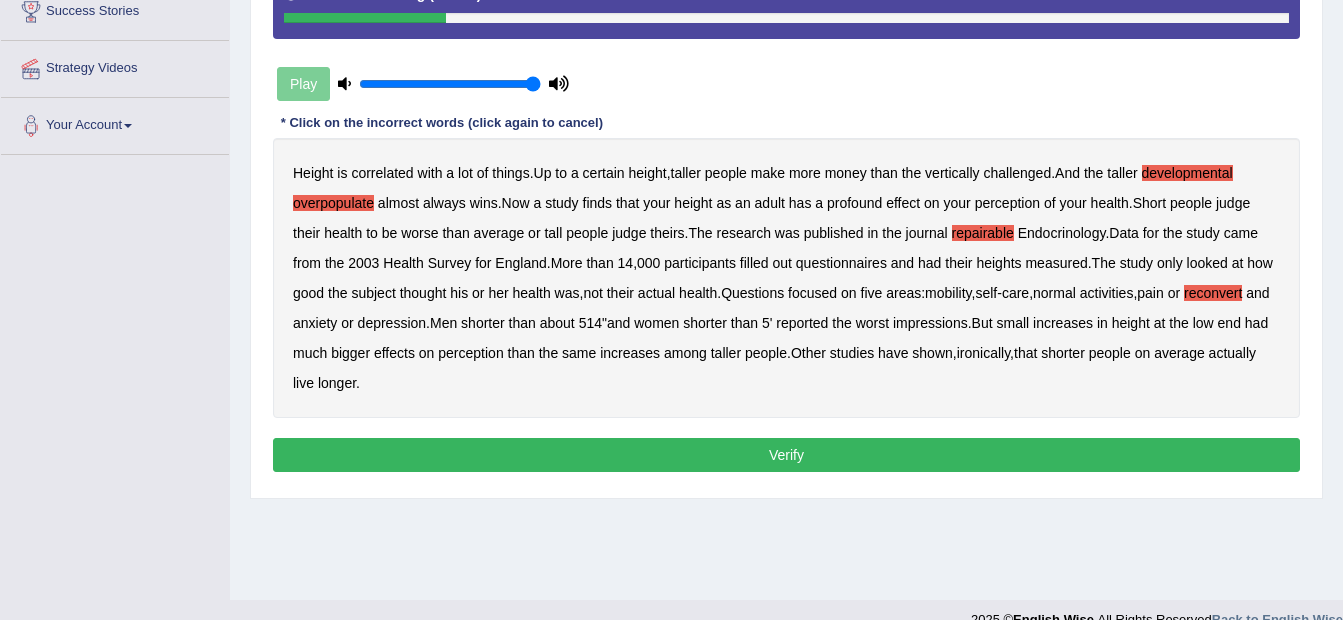 click on "Verify" at bounding box center [786, 455] 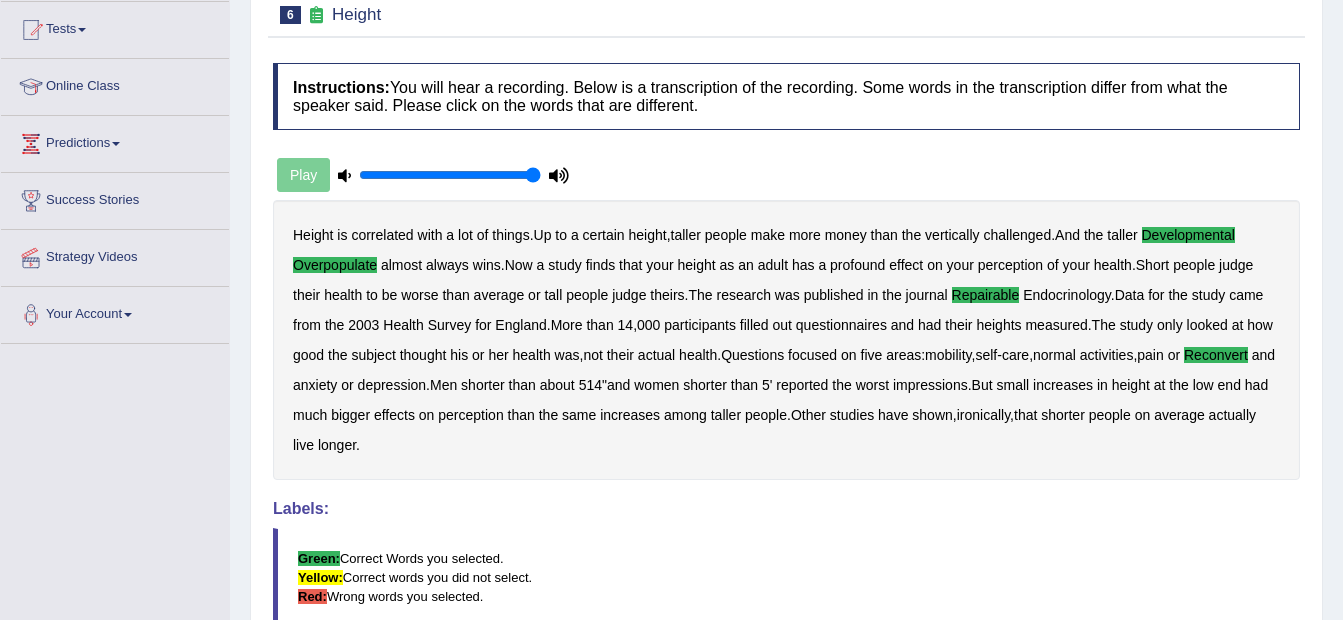 scroll, scrollTop: 100, scrollLeft: 0, axis: vertical 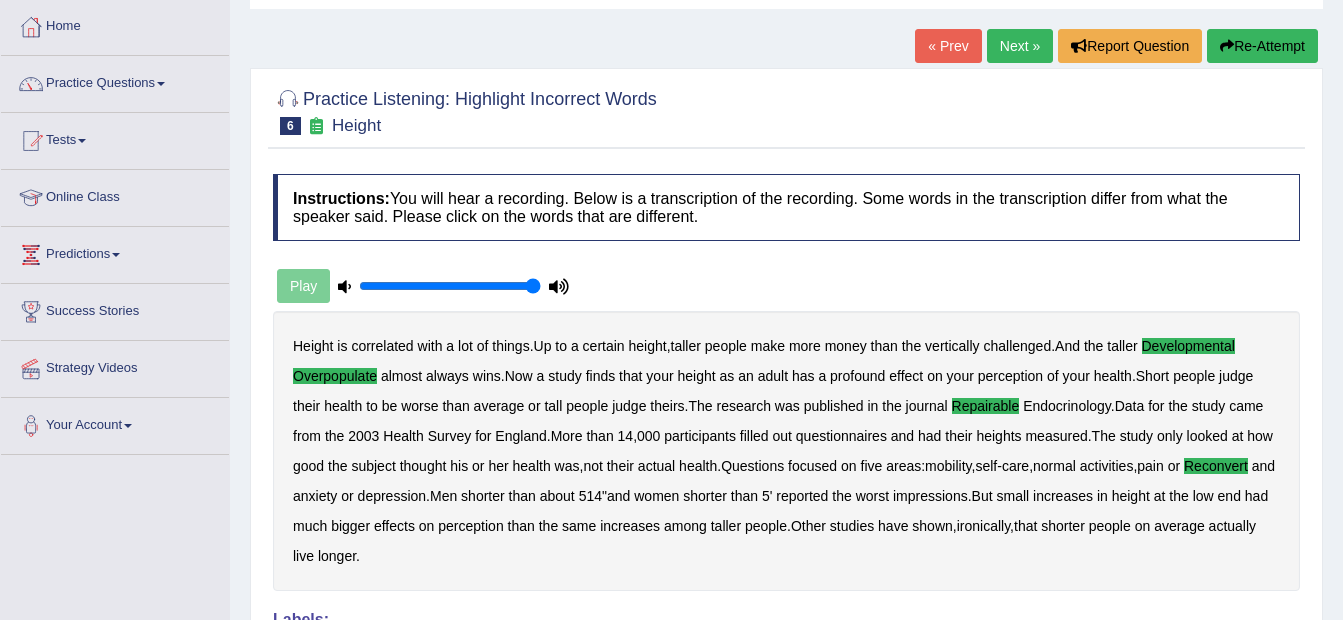 click on "Next »" at bounding box center (1020, 46) 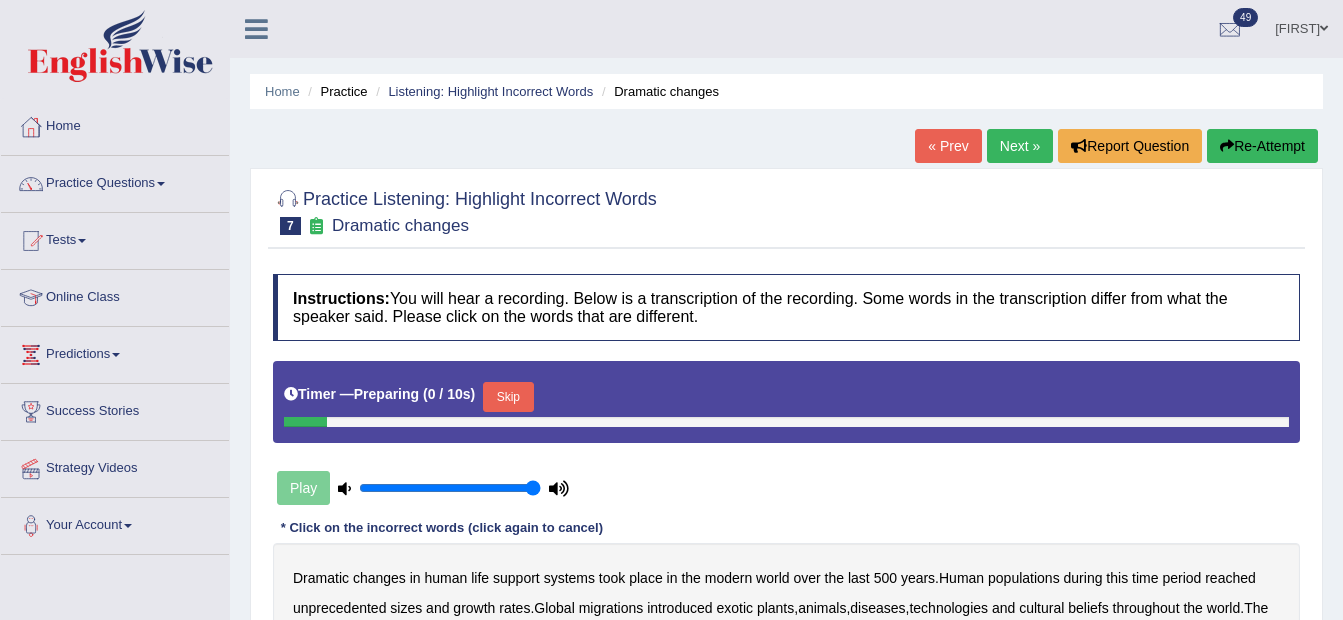 scroll, scrollTop: 326, scrollLeft: 0, axis: vertical 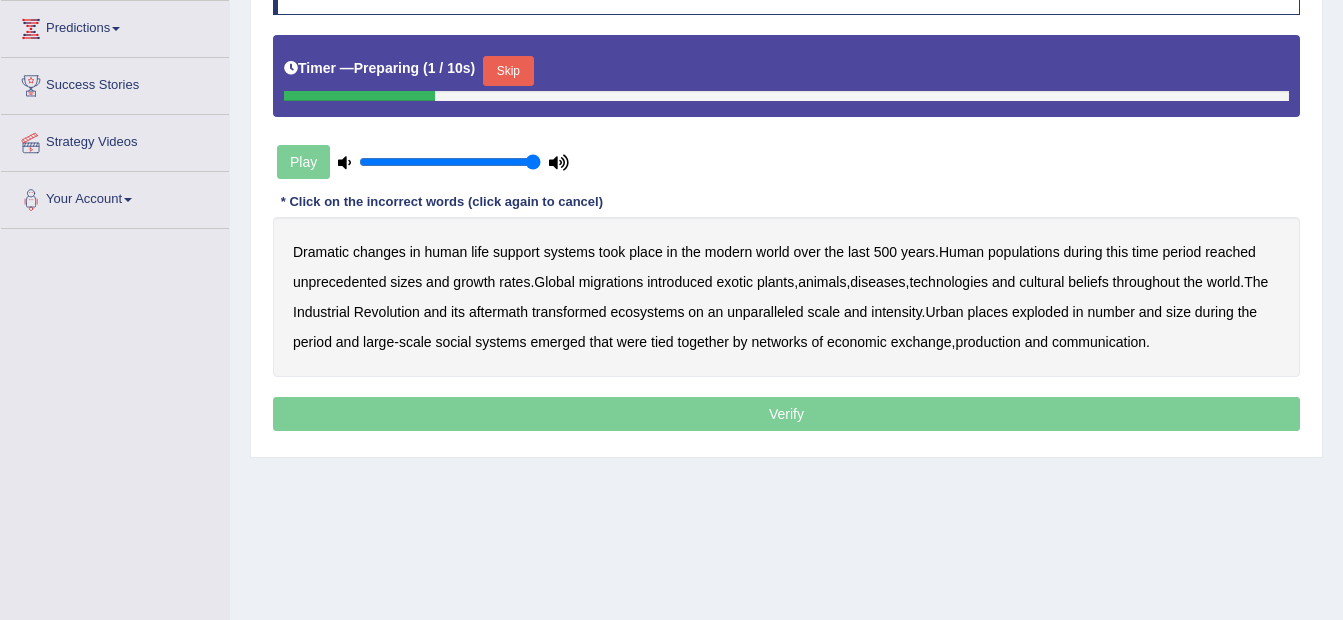 click on "Skip" at bounding box center [508, 71] 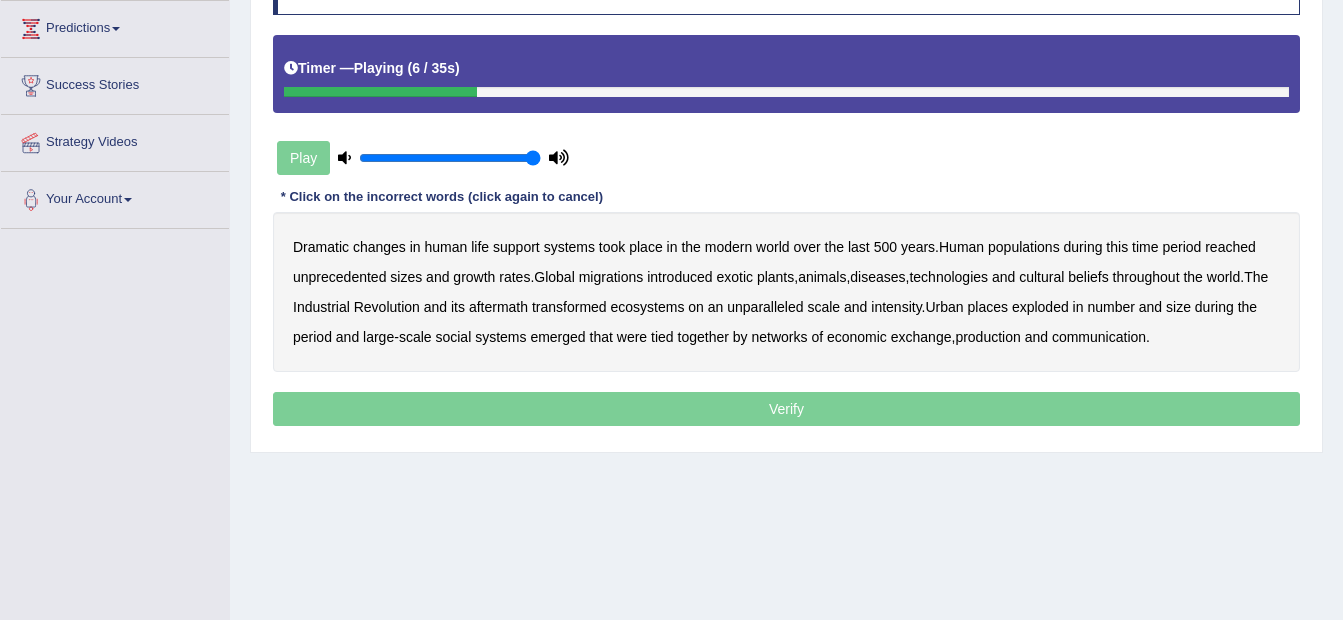 click on "populations" at bounding box center (1024, 247) 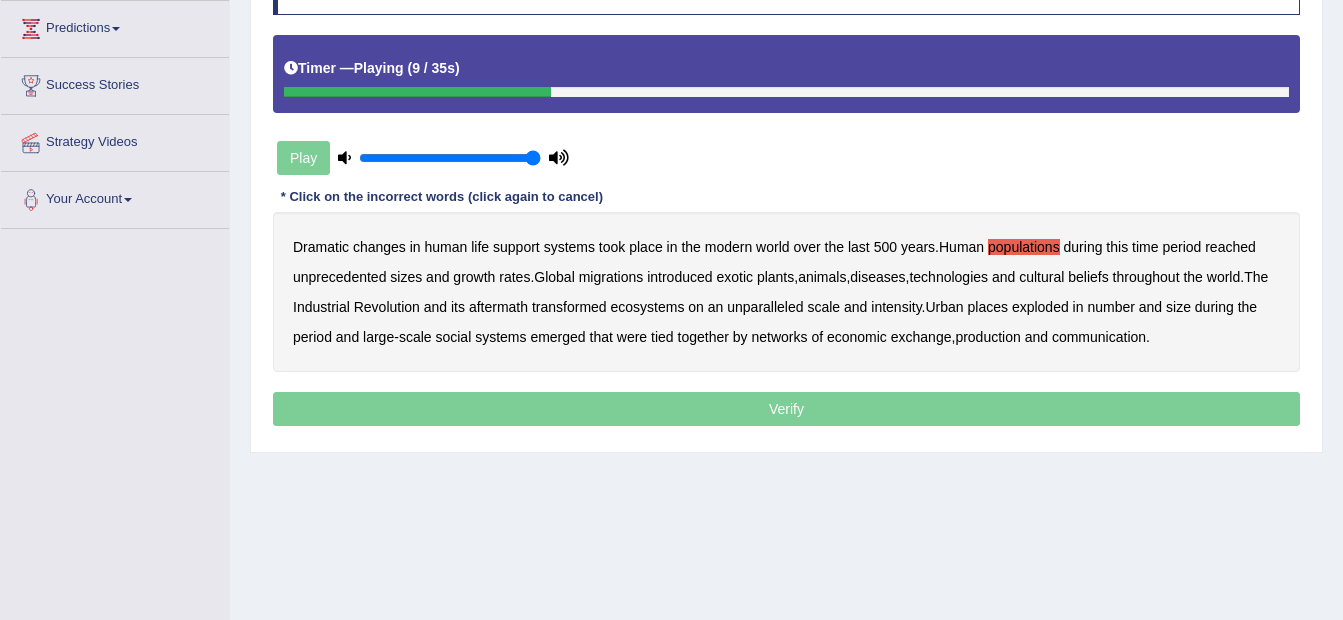 click on "unprecedented" at bounding box center (339, 277) 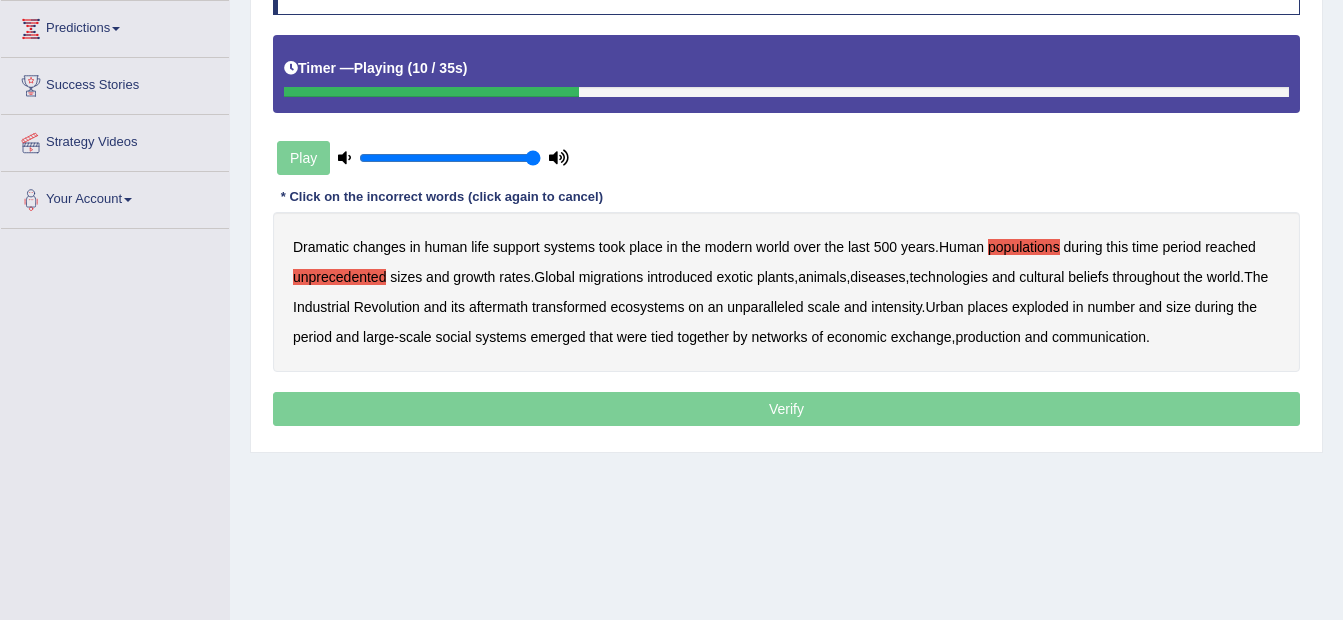 click on "unprecedented" at bounding box center (339, 277) 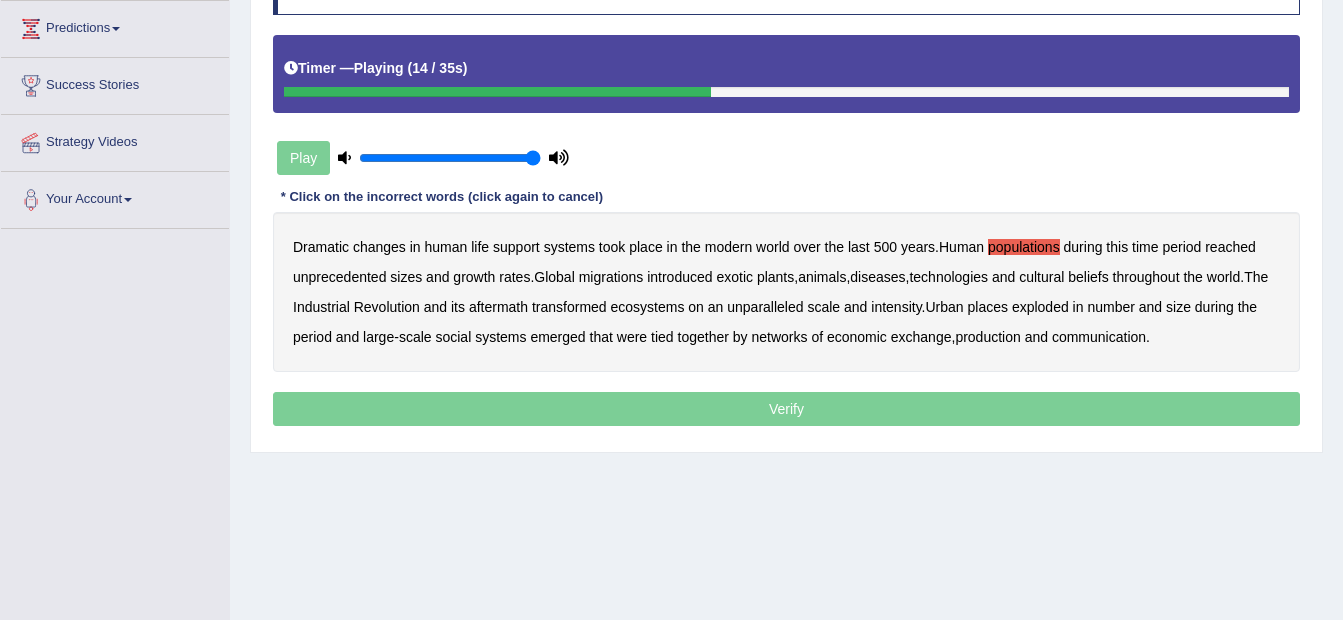 click on "diseases" at bounding box center (877, 277) 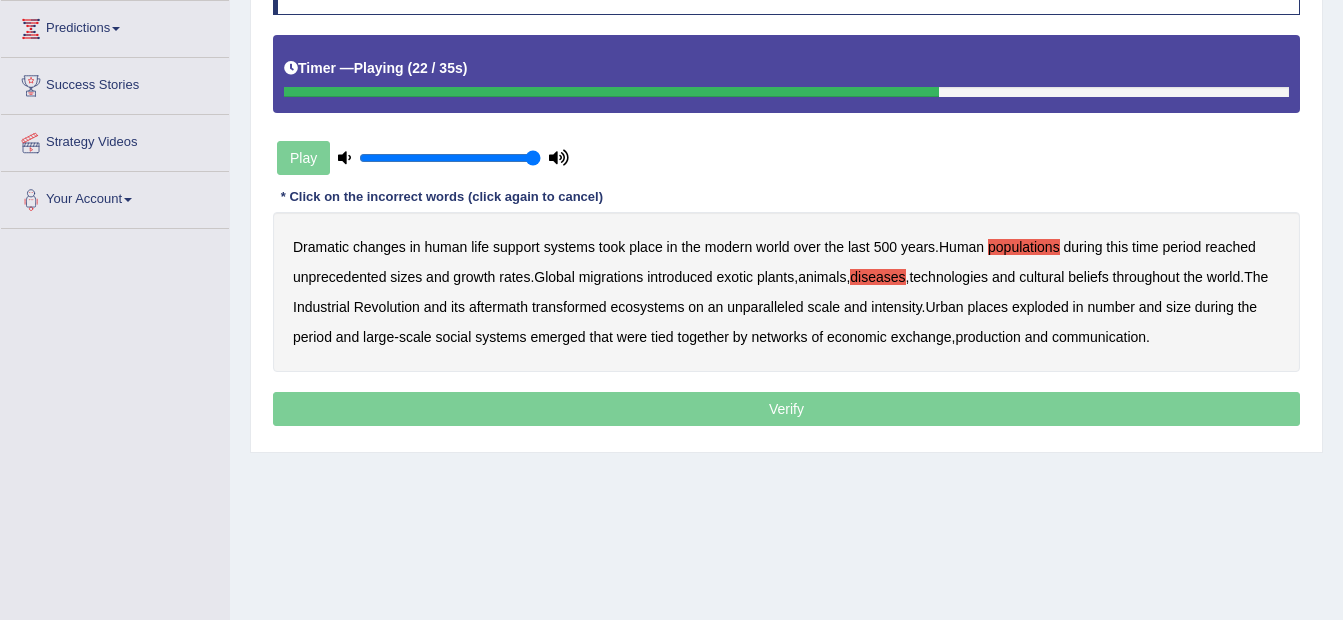 click on "ecosystems" at bounding box center (648, 307) 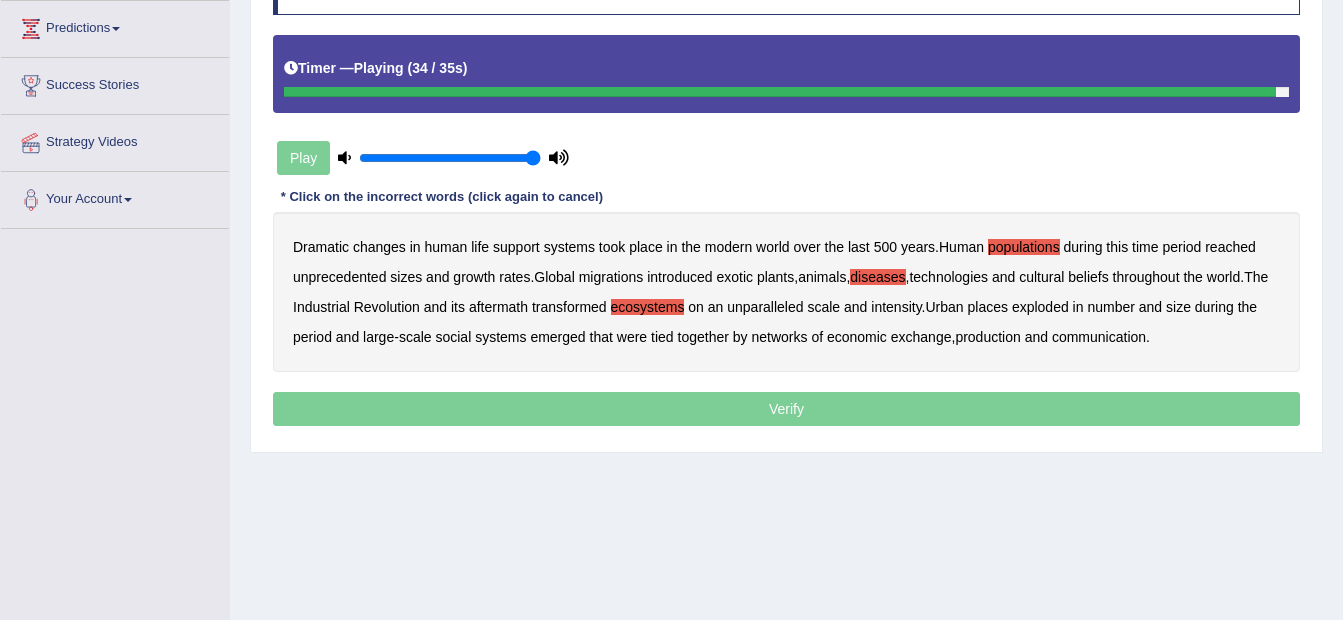 click on "production" at bounding box center (987, 337) 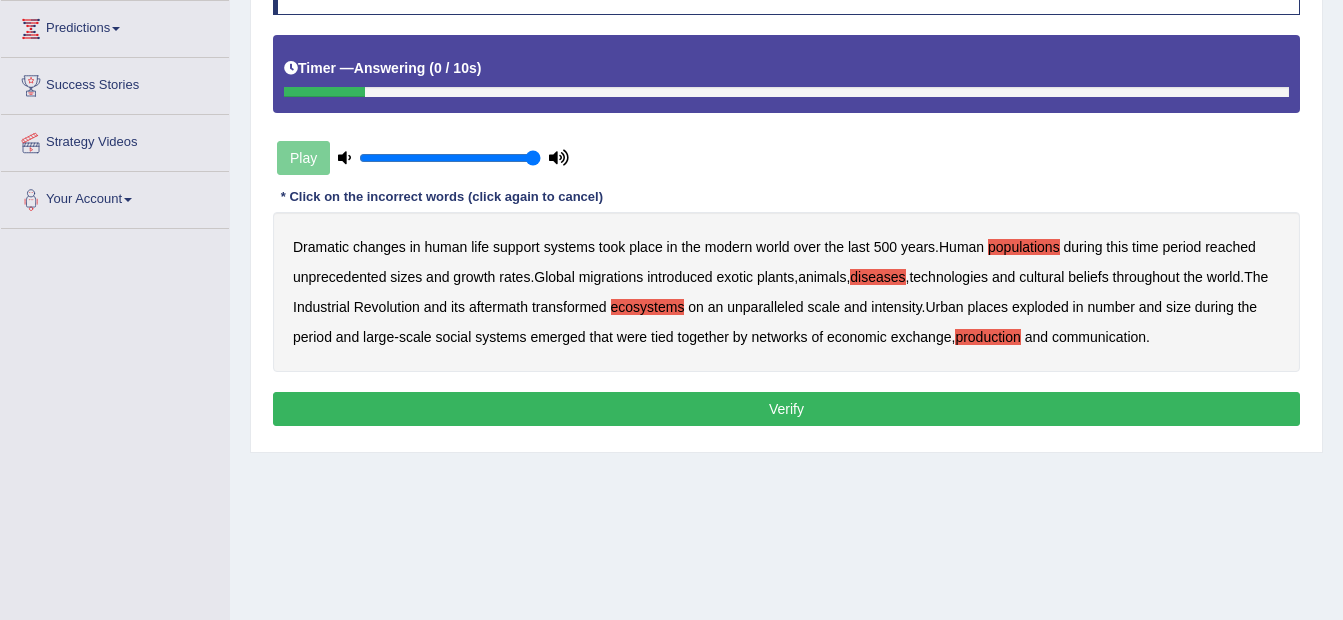 click on "Verify" at bounding box center (786, 409) 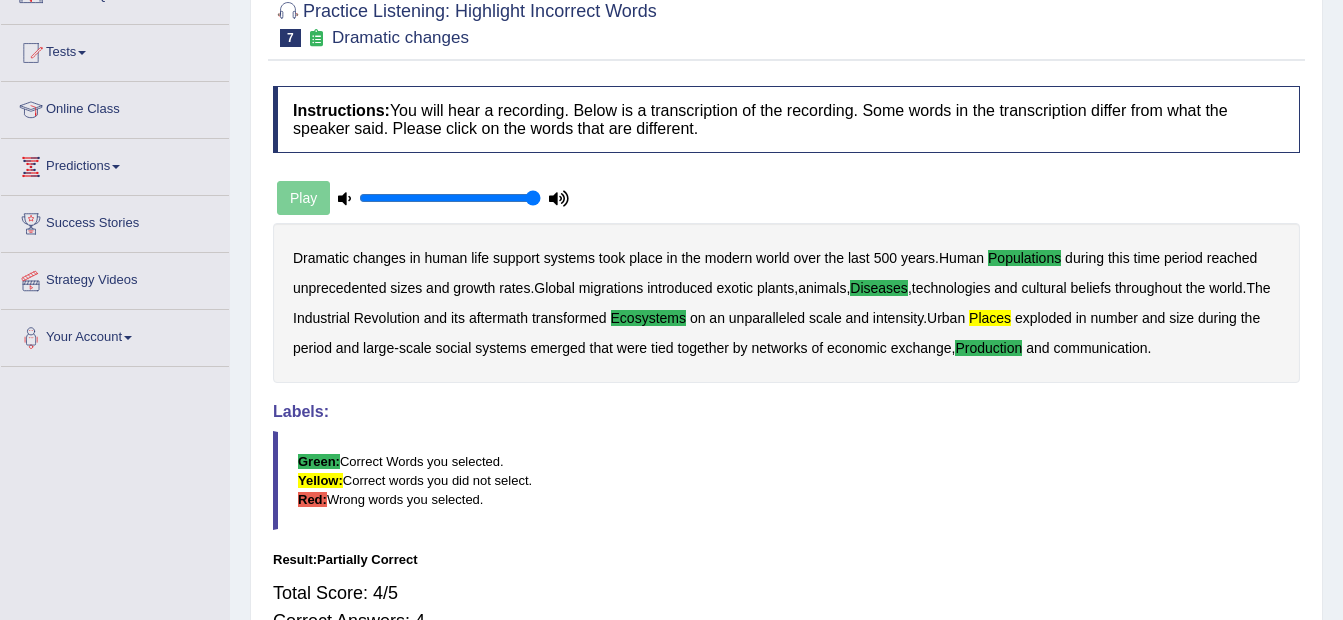 scroll, scrollTop: 130, scrollLeft: 0, axis: vertical 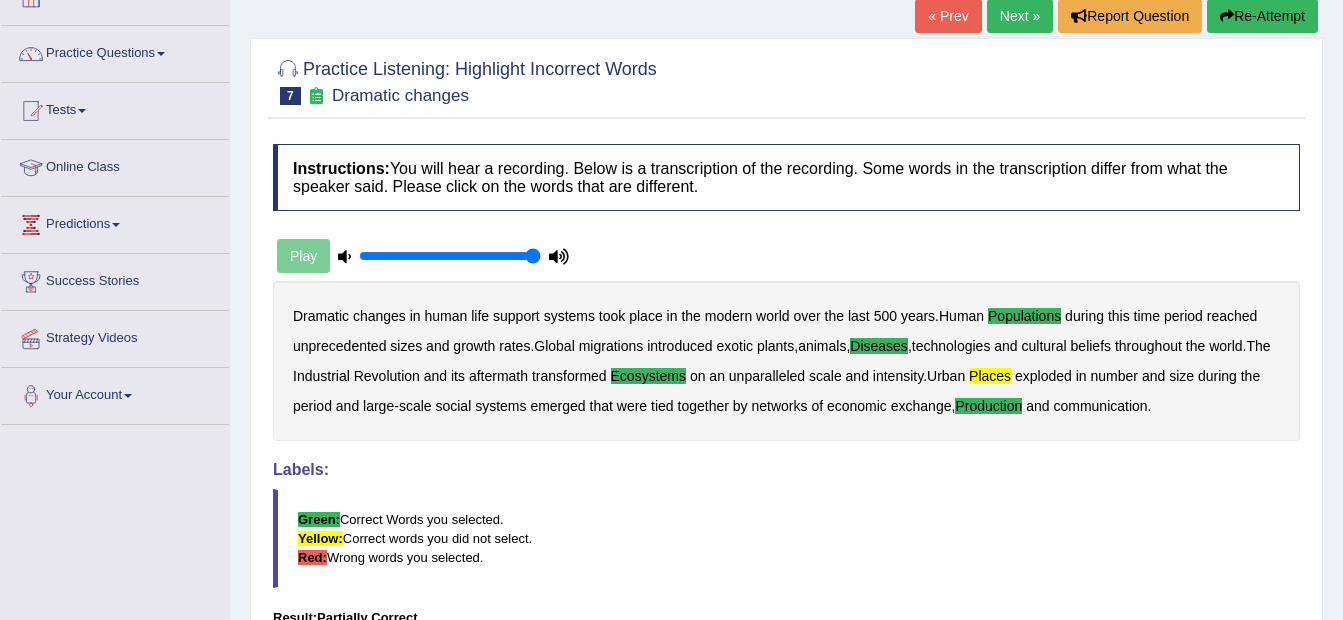 click on "Next »" at bounding box center [1020, 16] 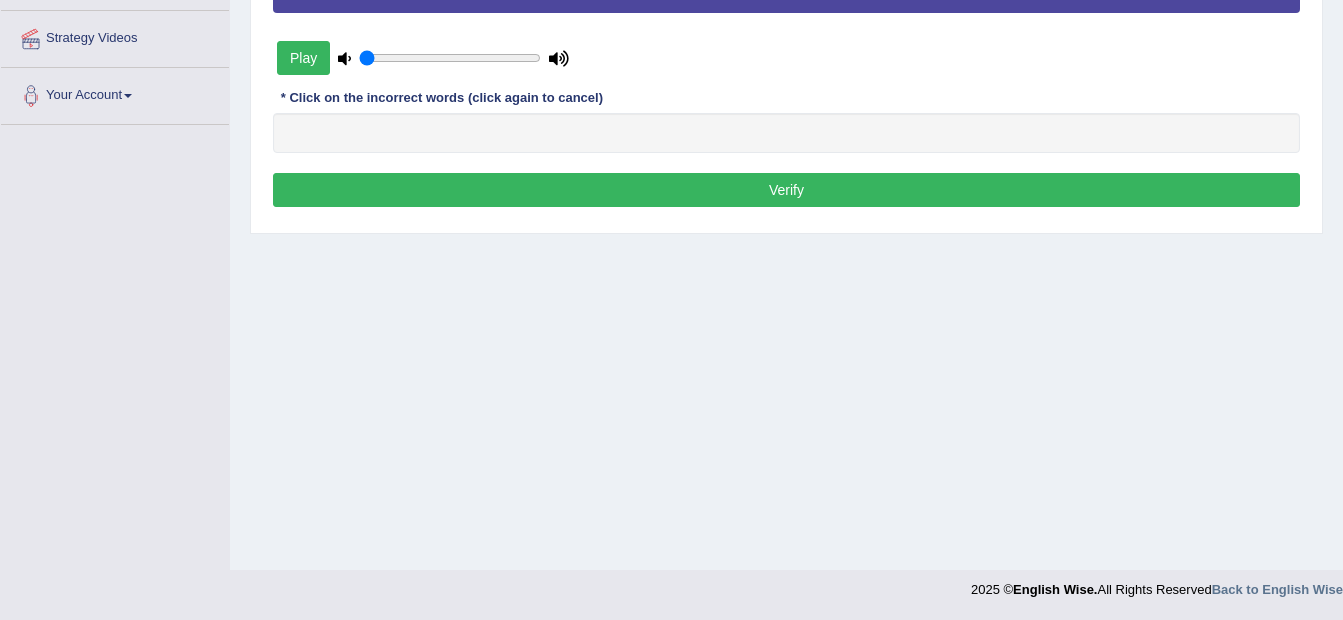 type on "1" 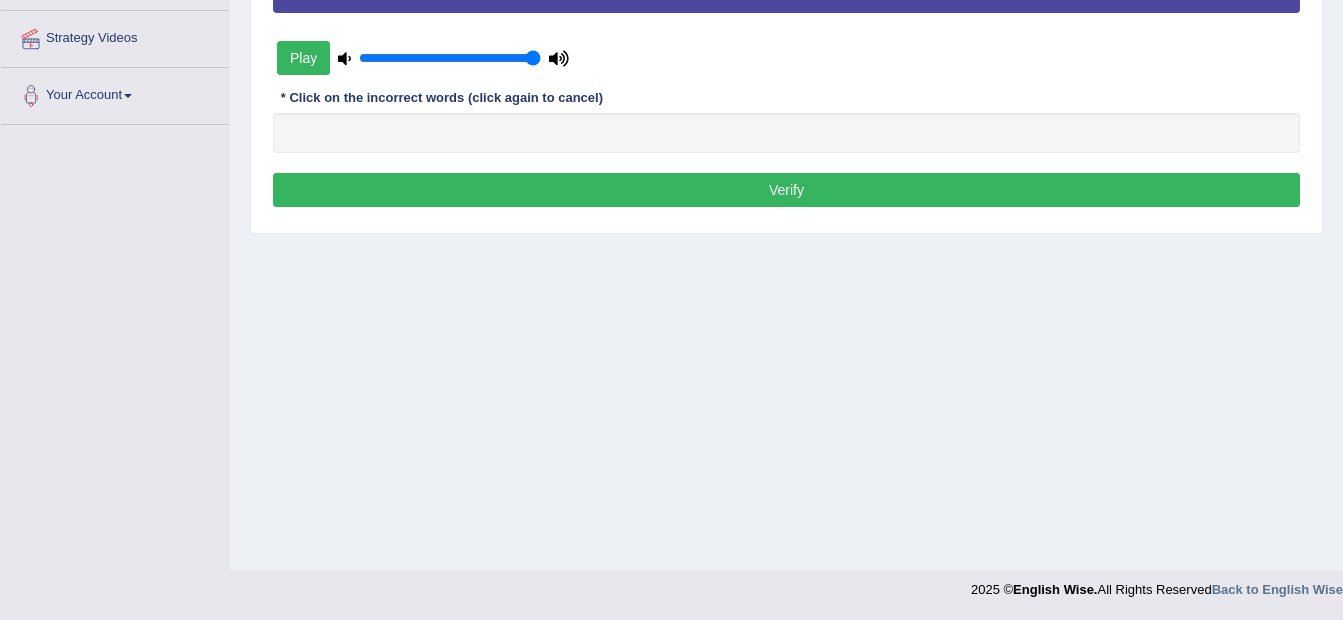 scroll, scrollTop: 430, scrollLeft: 0, axis: vertical 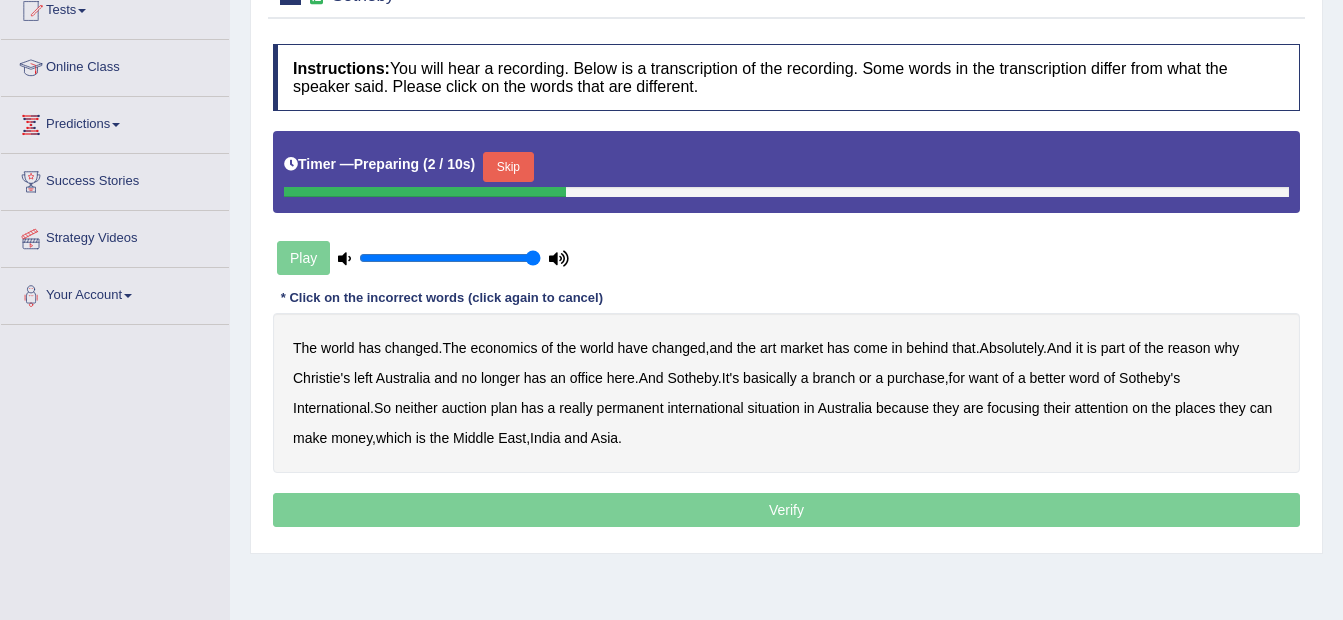 click on "Skip" at bounding box center (508, 167) 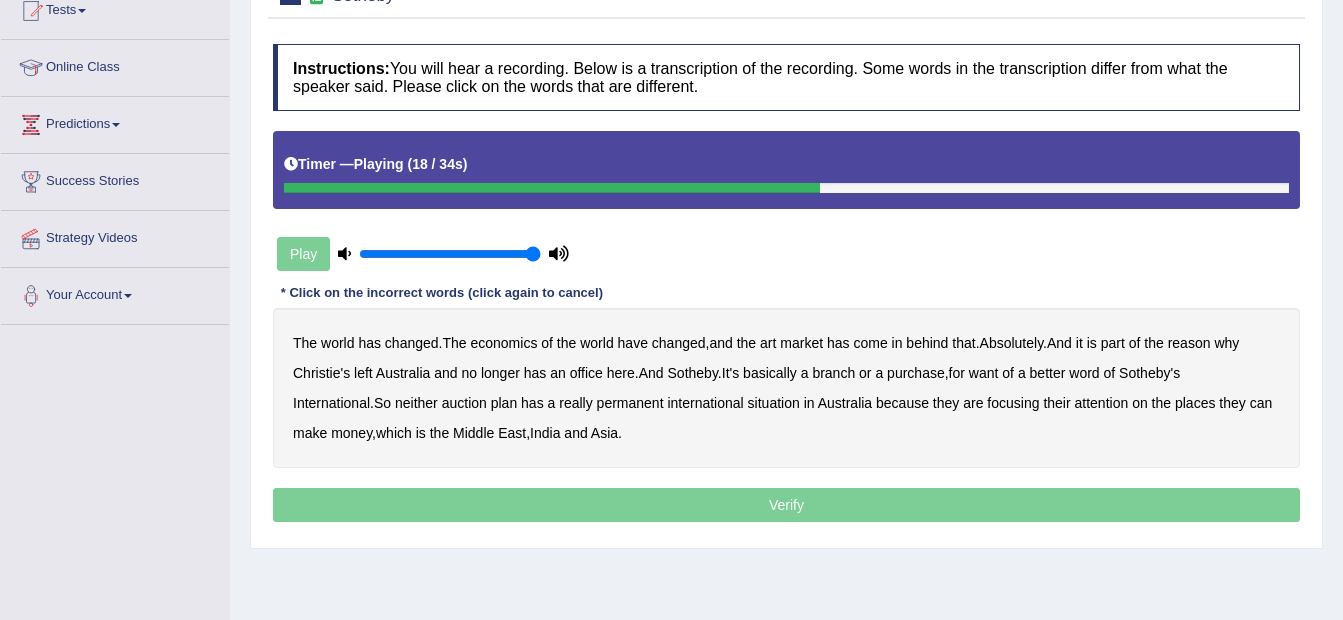click on "purchase" at bounding box center (916, 373) 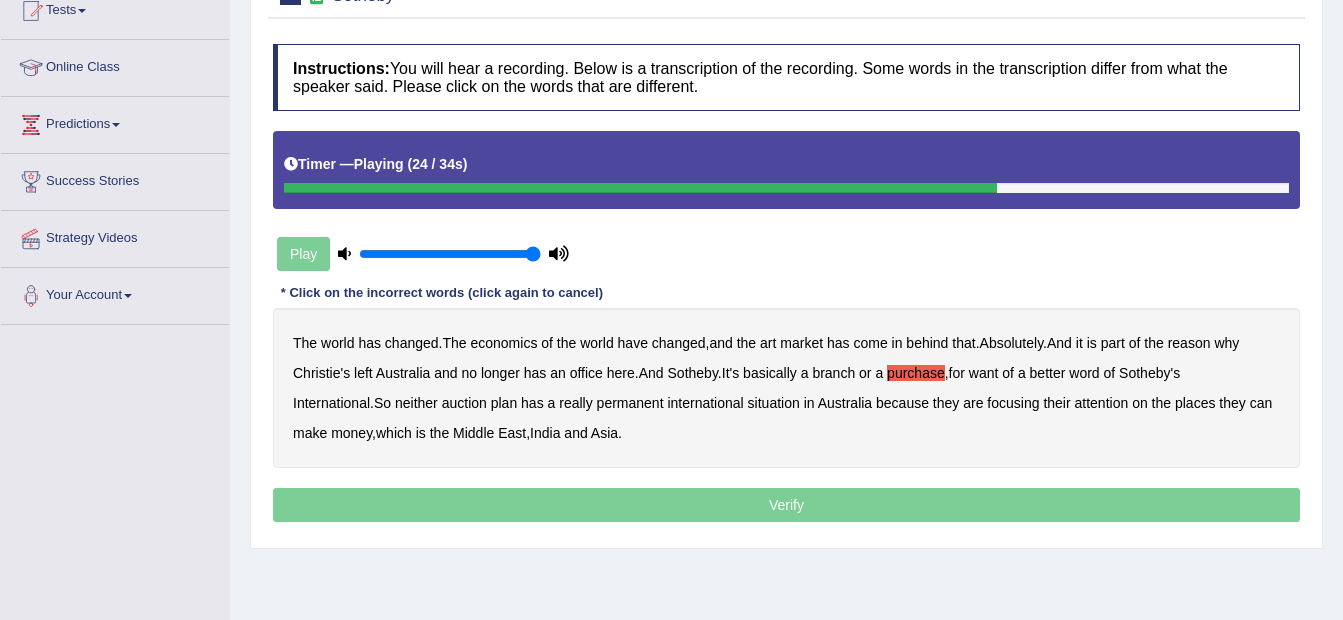 click on "plan" at bounding box center (504, 403) 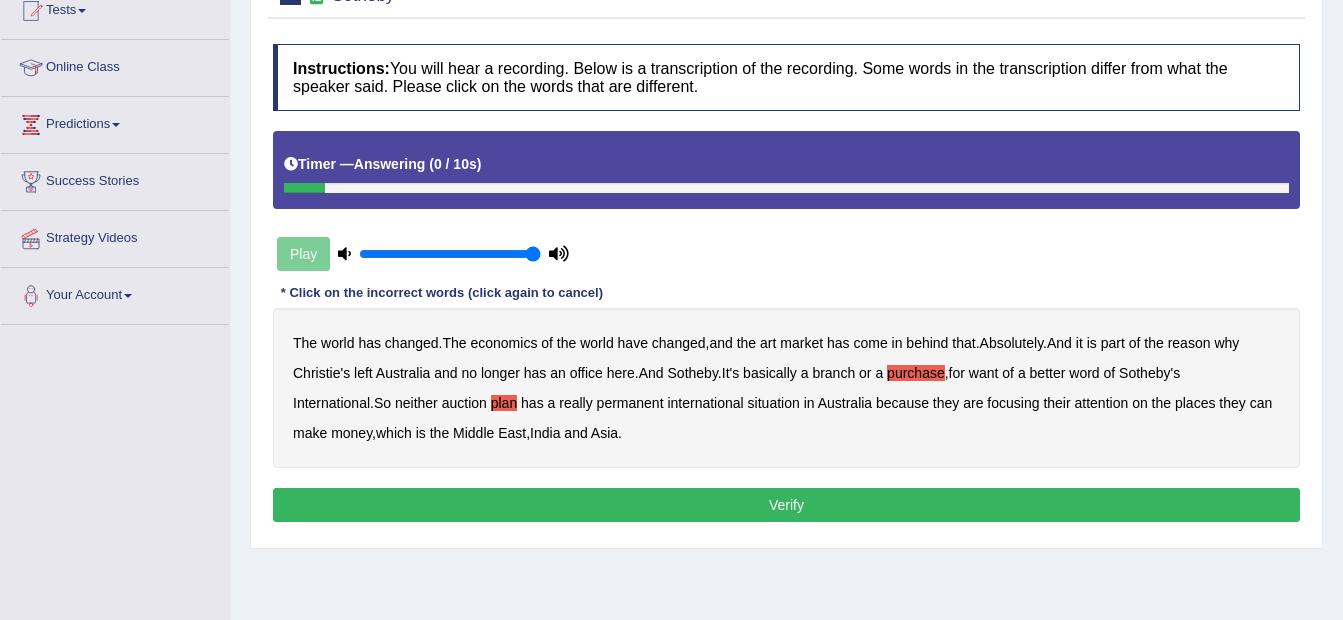 click on "Verify" at bounding box center (786, 505) 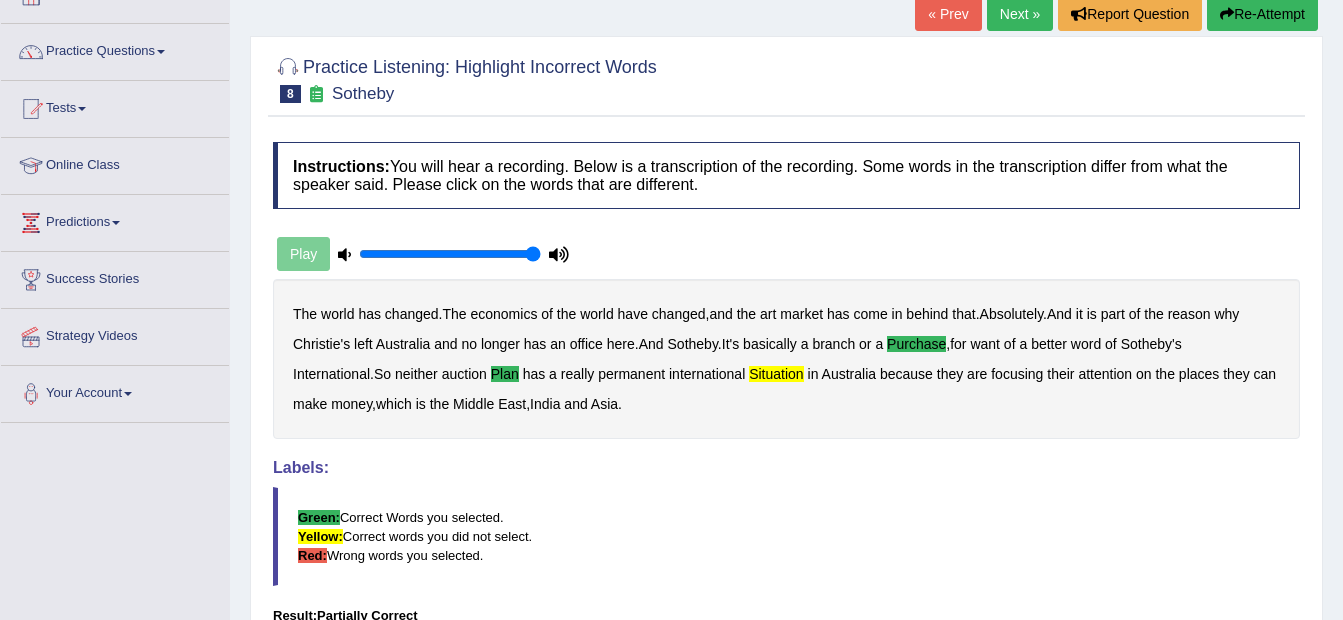 scroll, scrollTop: 130, scrollLeft: 0, axis: vertical 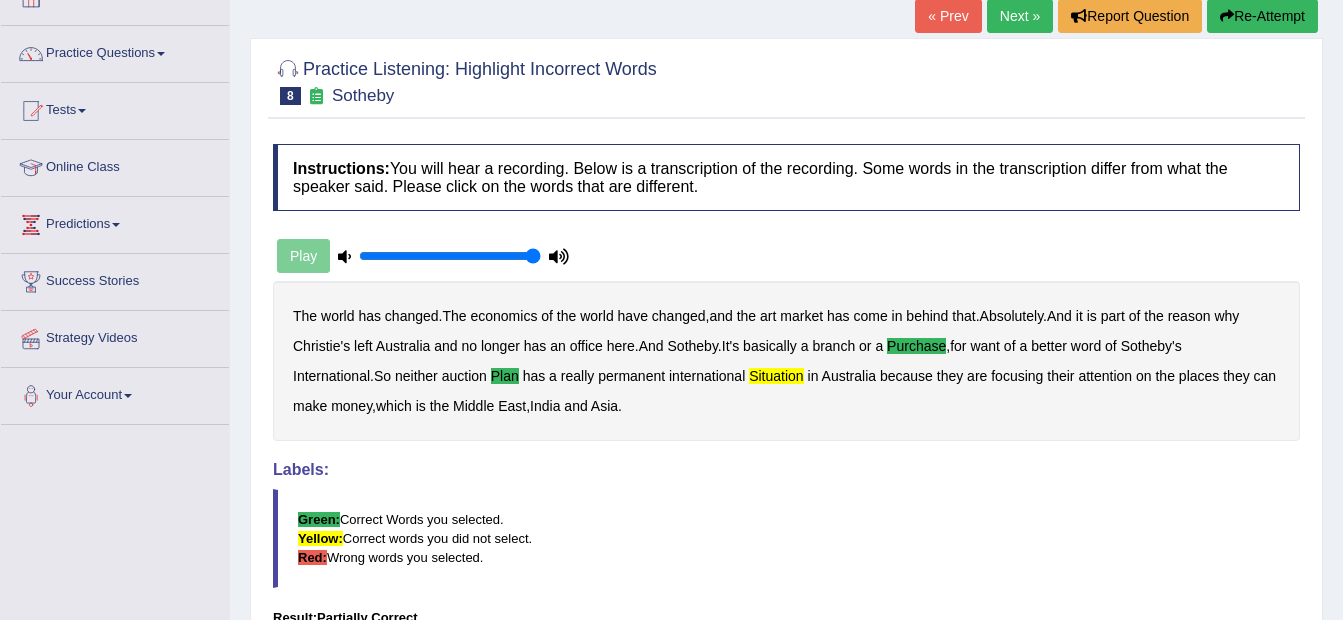 click on "Next »" at bounding box center (1020, 16) 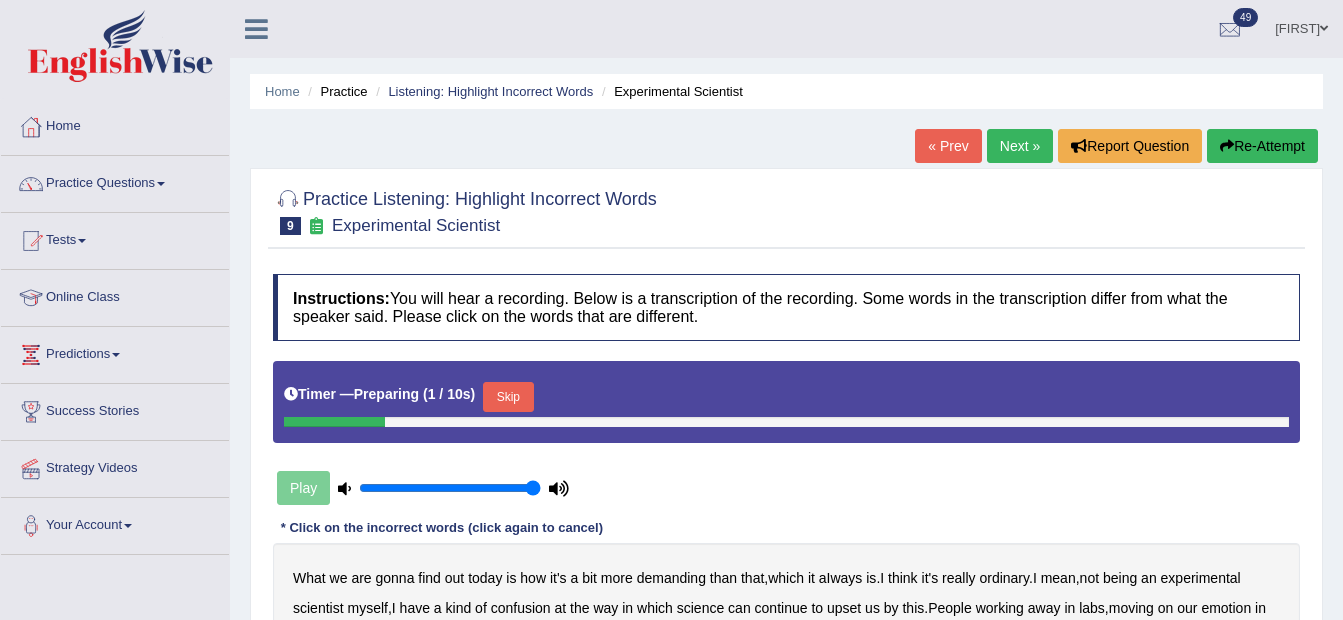 scroll, scrollTop: 300, scrollLeft: 0, axis: vertical 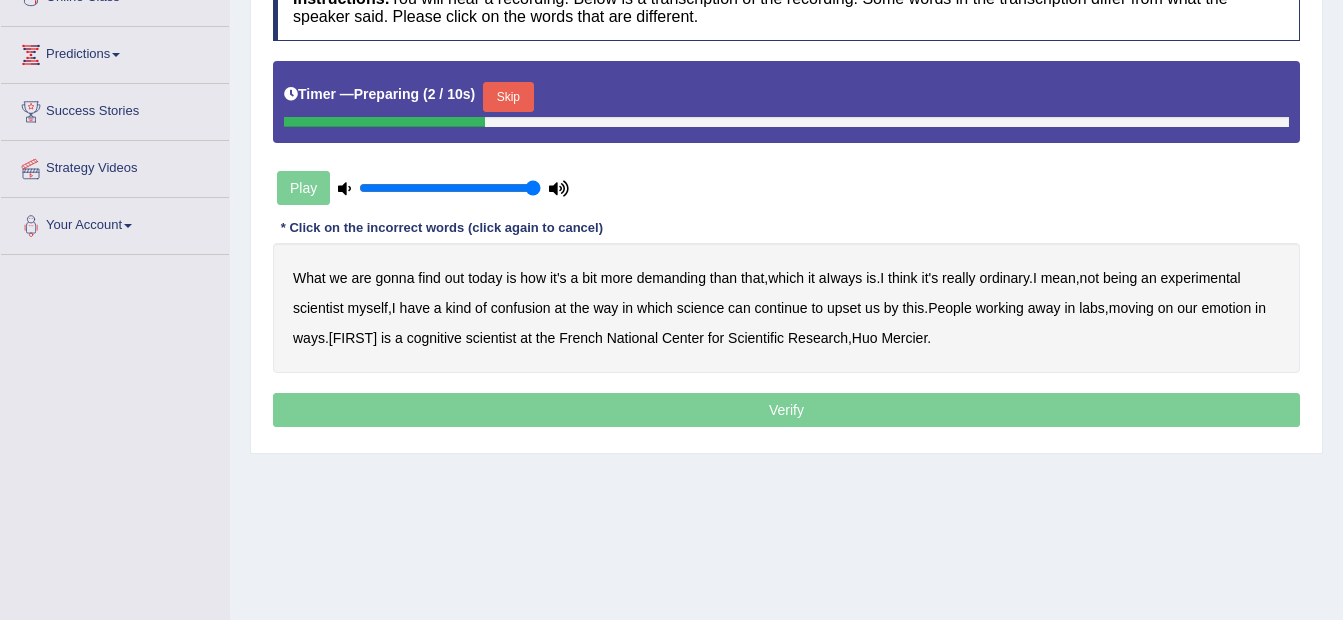 click on "Skip" at bounding box center (508, 97) 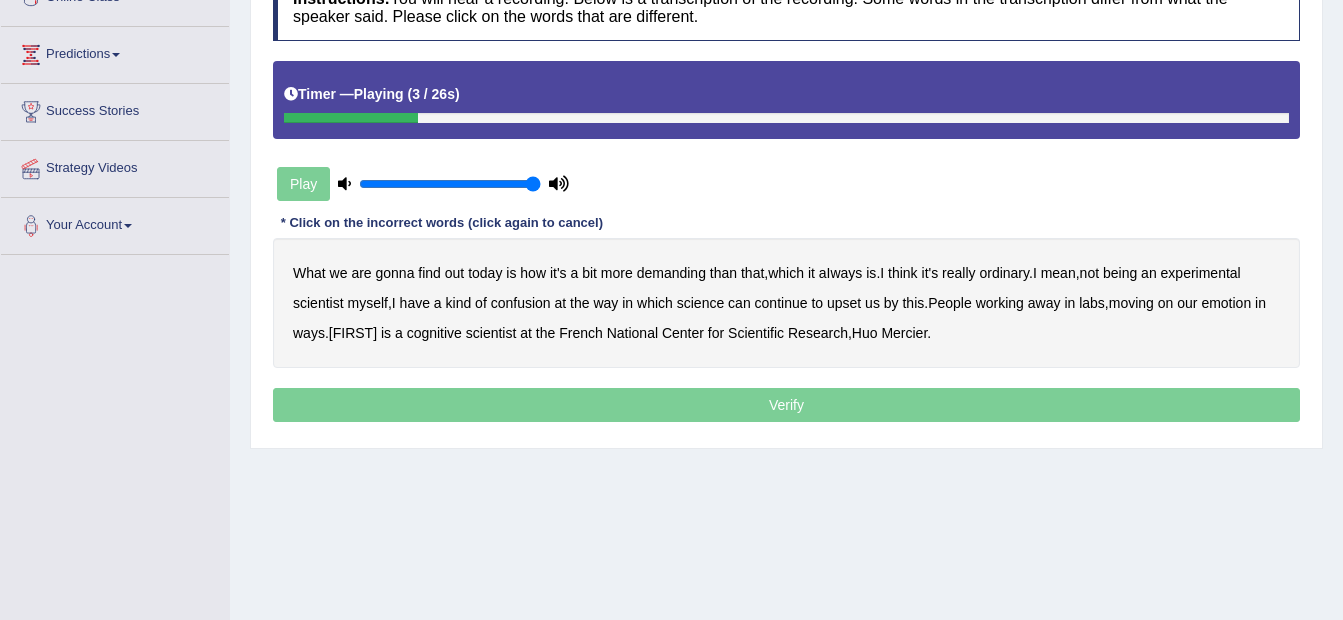 click on "demanding" at bounding box center (671, 273) 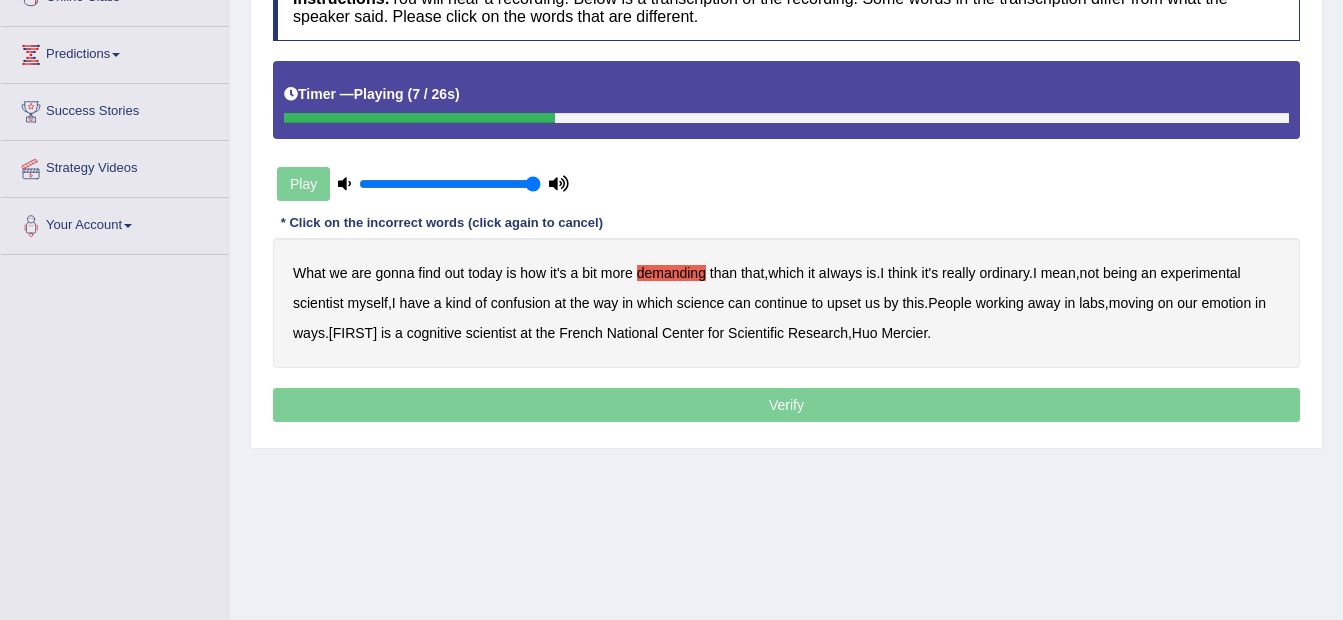 click on "ordinary" at bounding box center [1004, 273] 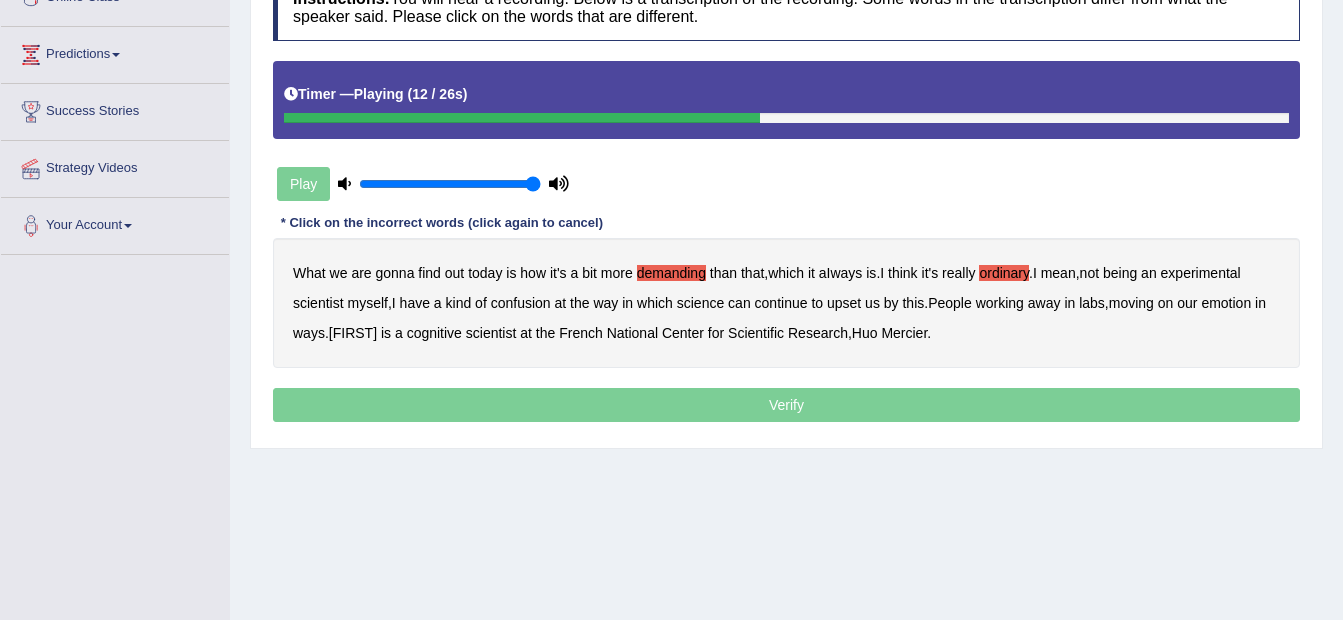 click on "confusion" at bounding box center (521, 303) 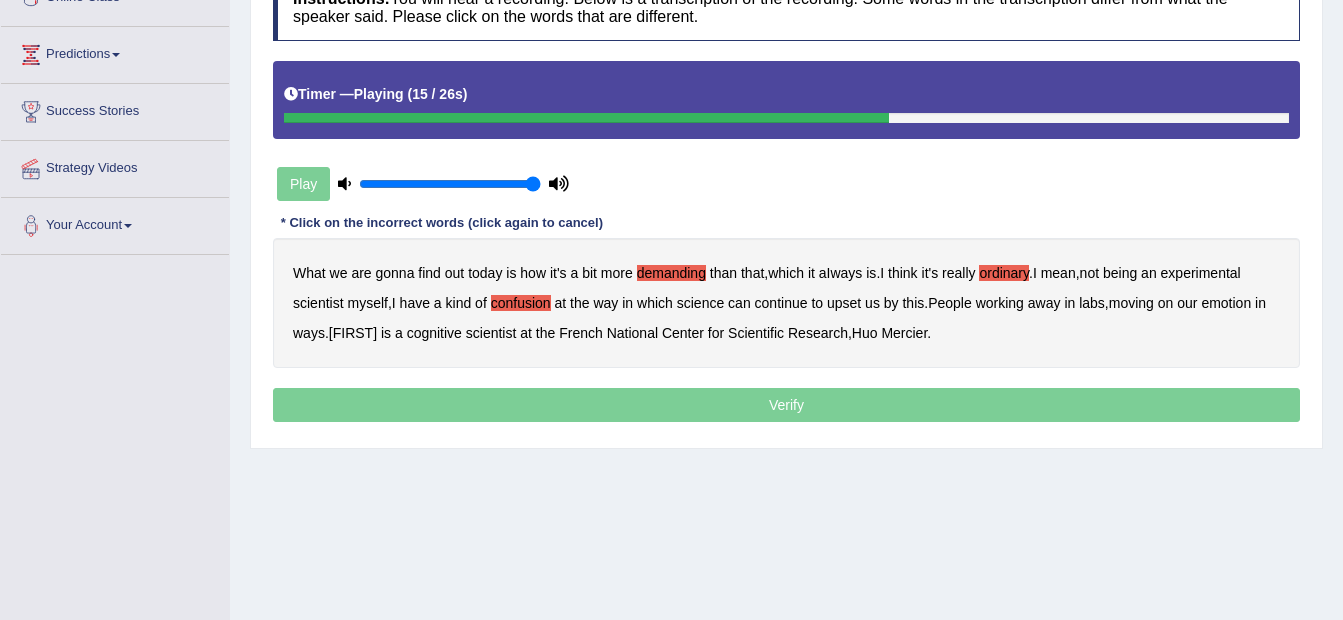 click on "upset" at bounding box center (844, 303) 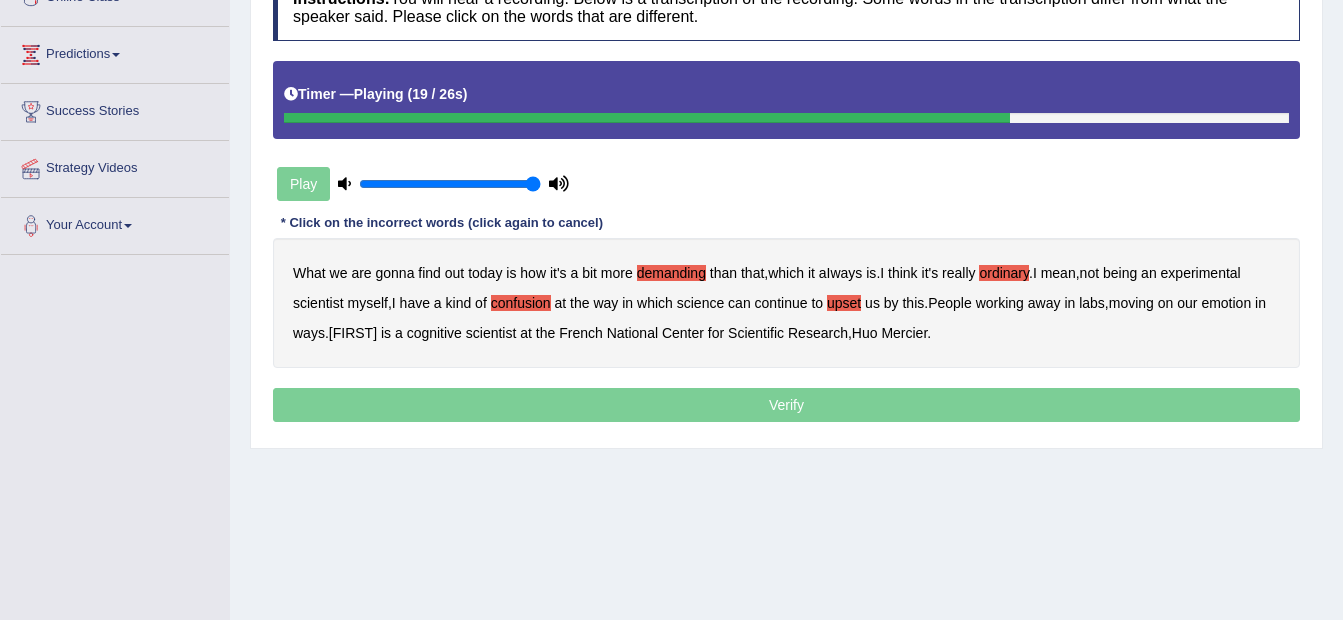 click on "emotion" at bounding box center [1226, 303] 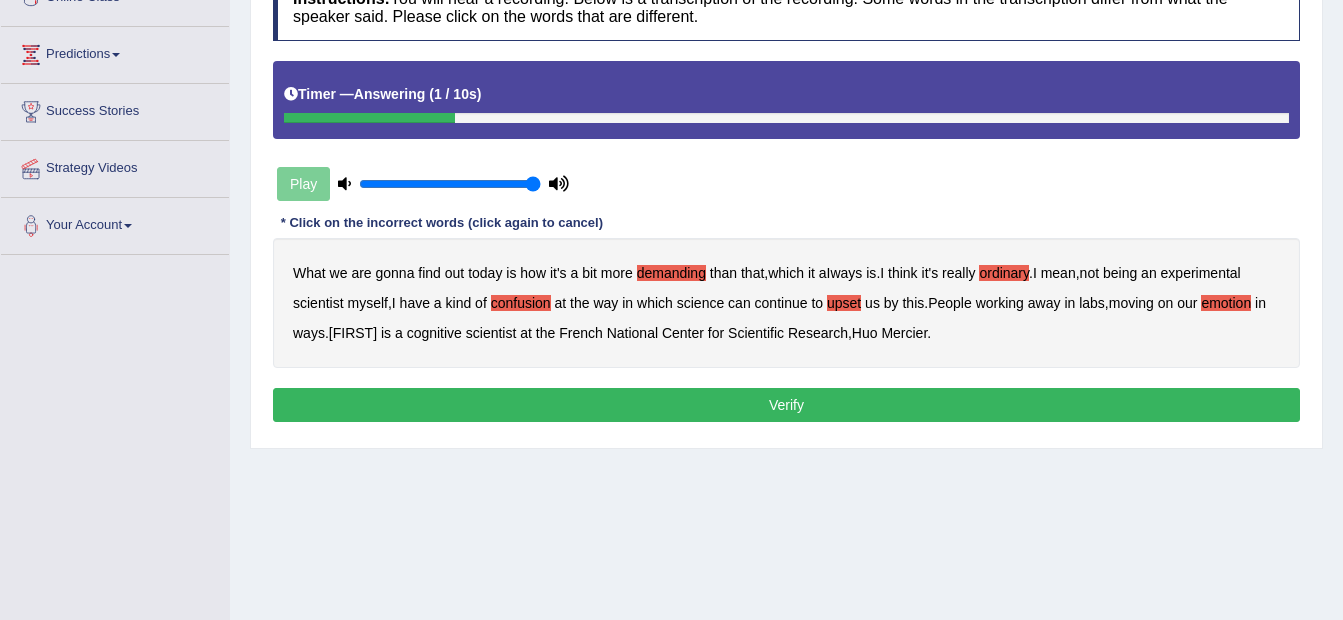 click on "Verify" at bounding box center (786, 405) 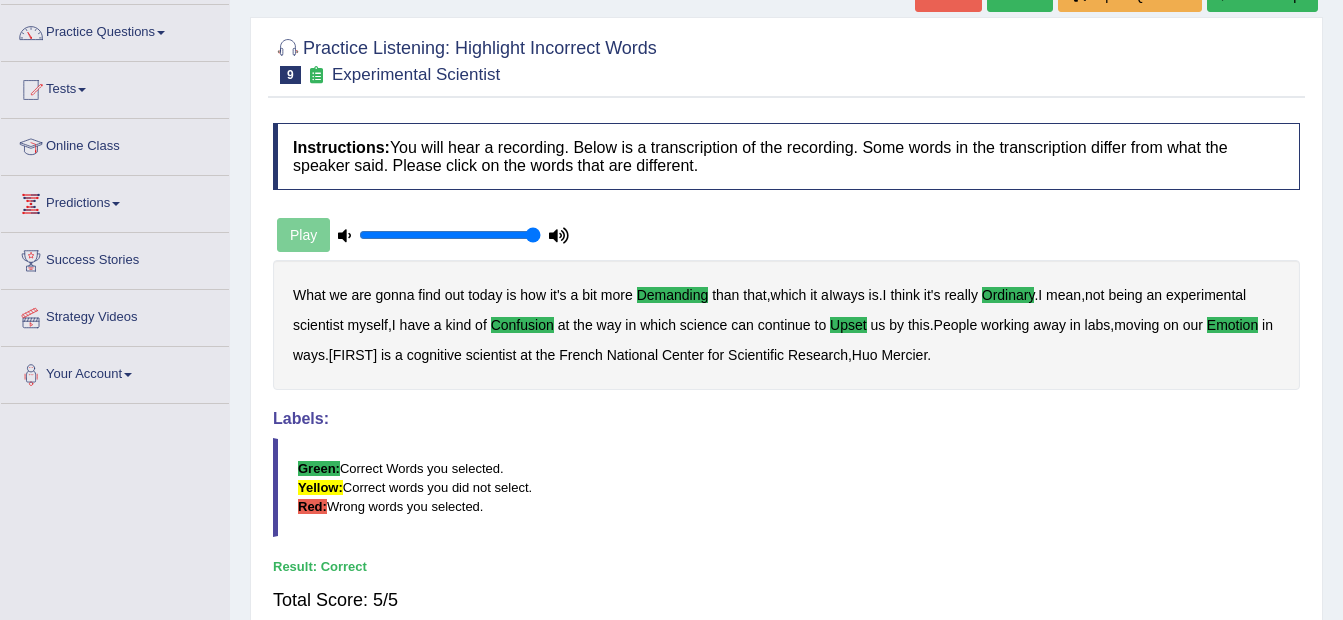 scroll, scrollTop: 100, scrollLeft: 0, axis: vertical 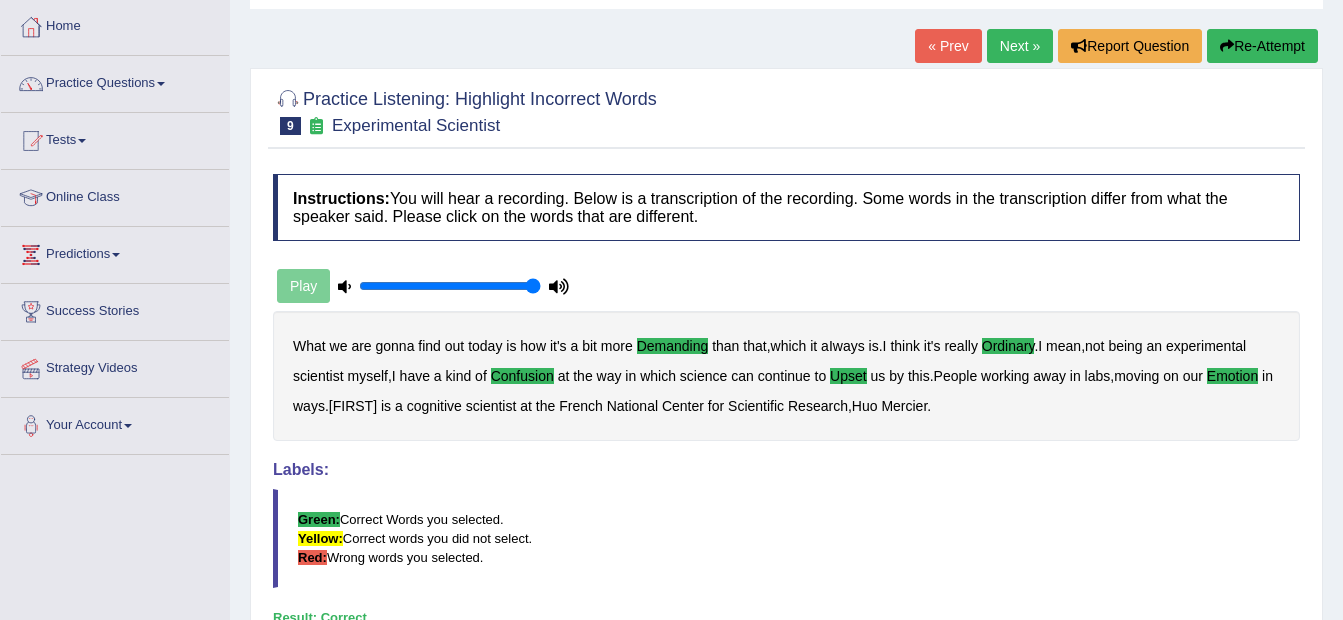 click on "Next »" at bounding box center [1020, 46] 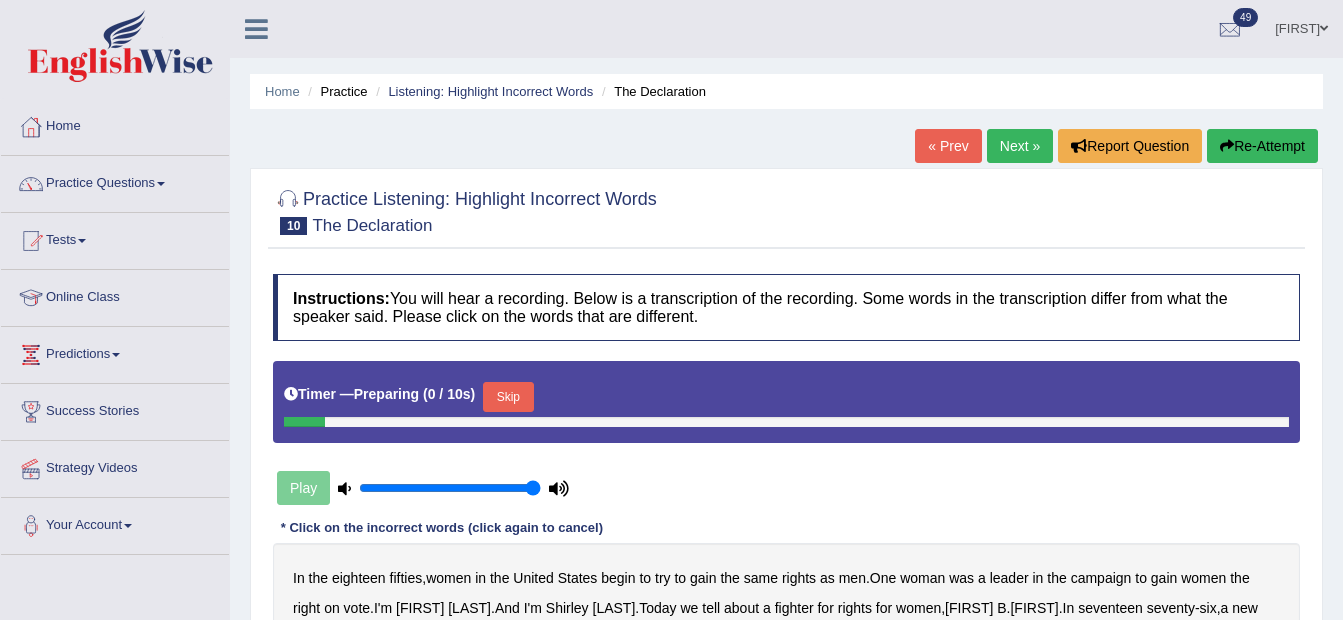 scroll, scrollTop: 157, scrollLeft: 0, axis: vertical 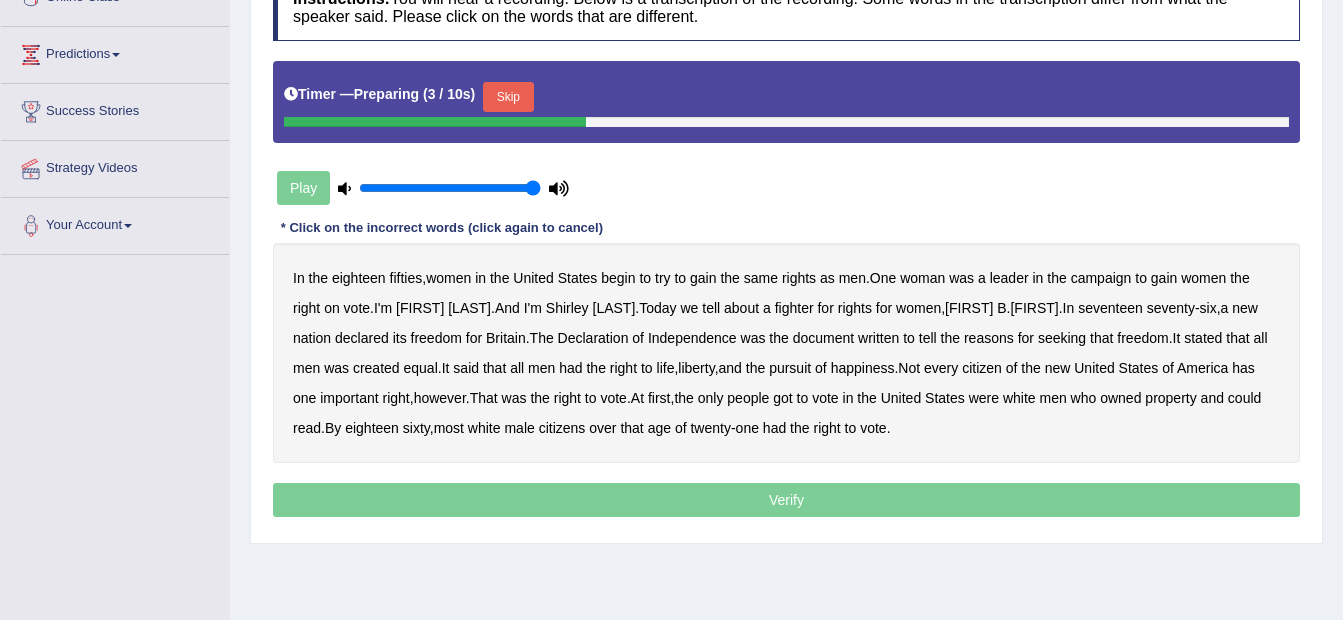 click on "Skip" at bounding box center (508, 97) 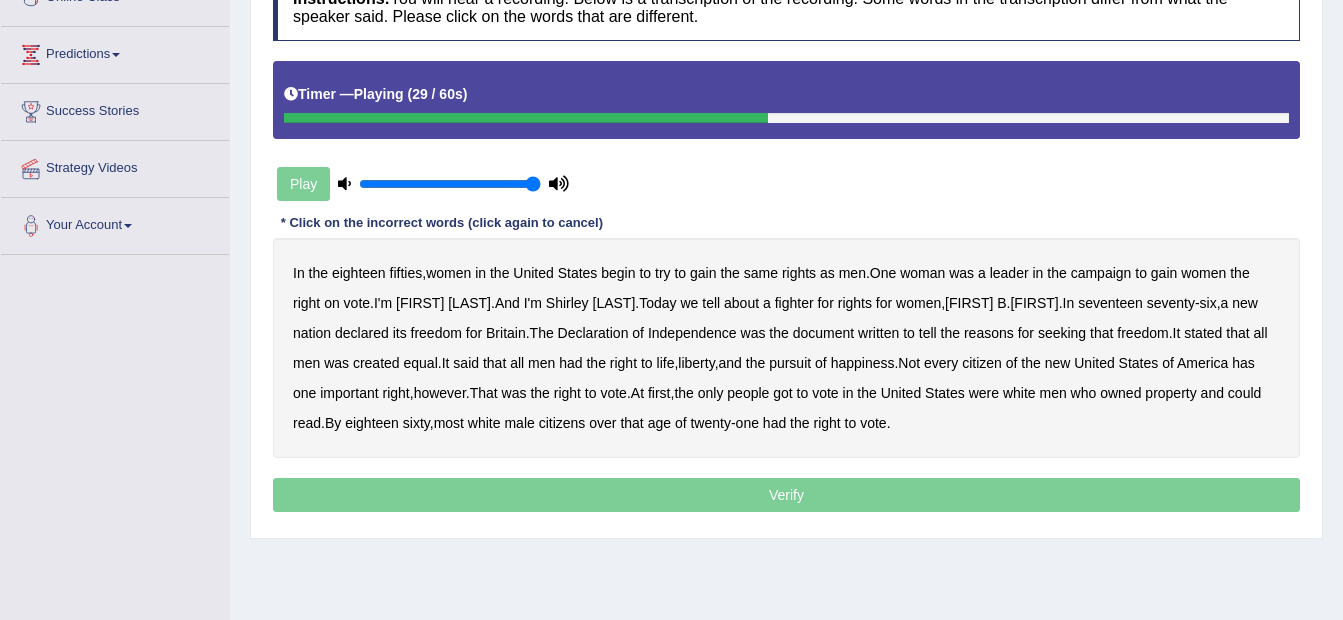 click on "tell" at bounding box center (928, 333) 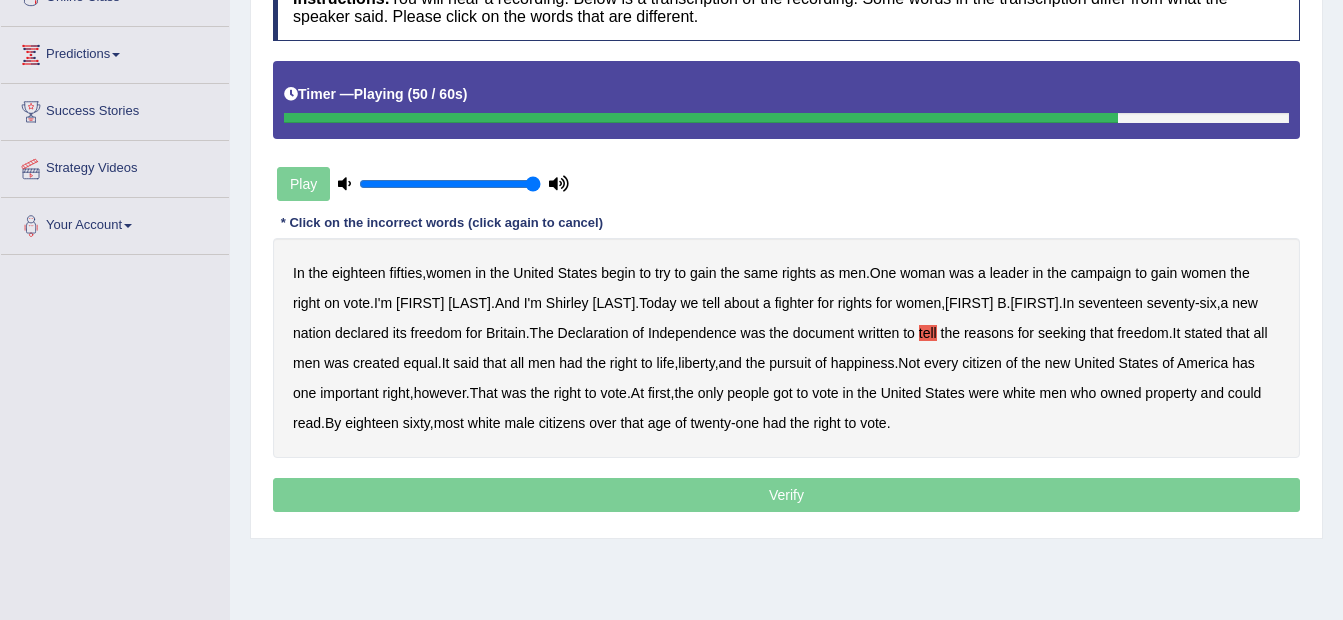 click on "got" at bounding box center (782, 393) 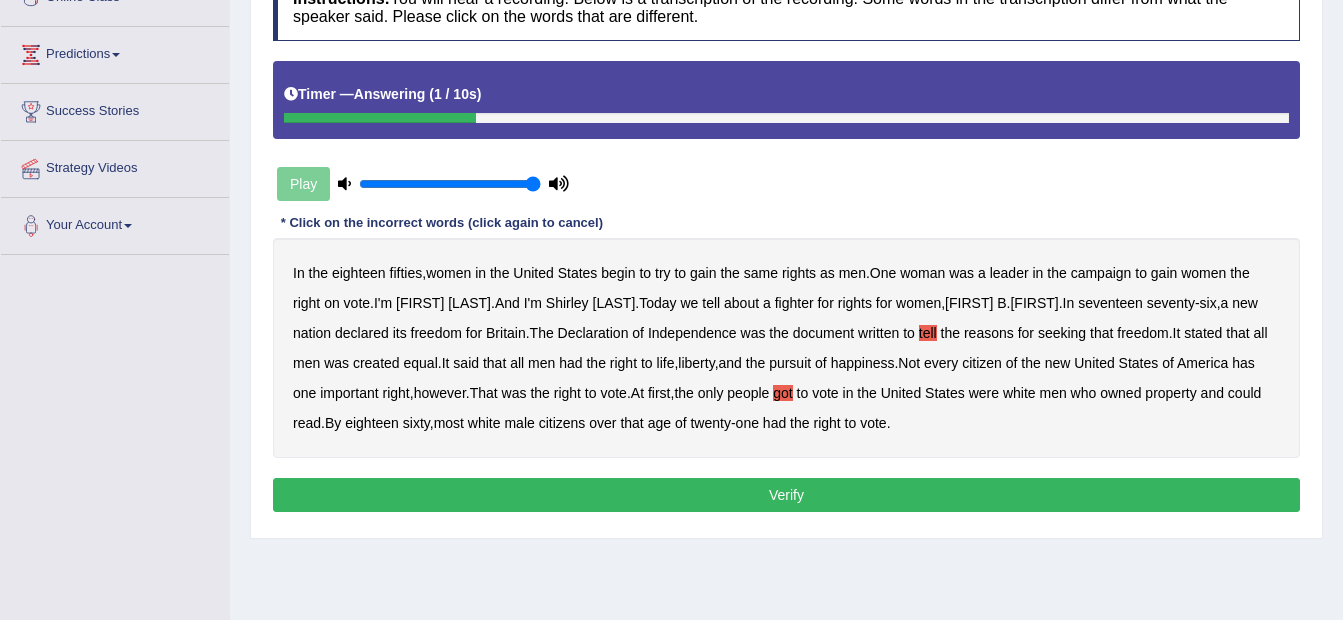 click on "Verify" at bounding box center [786, 495] 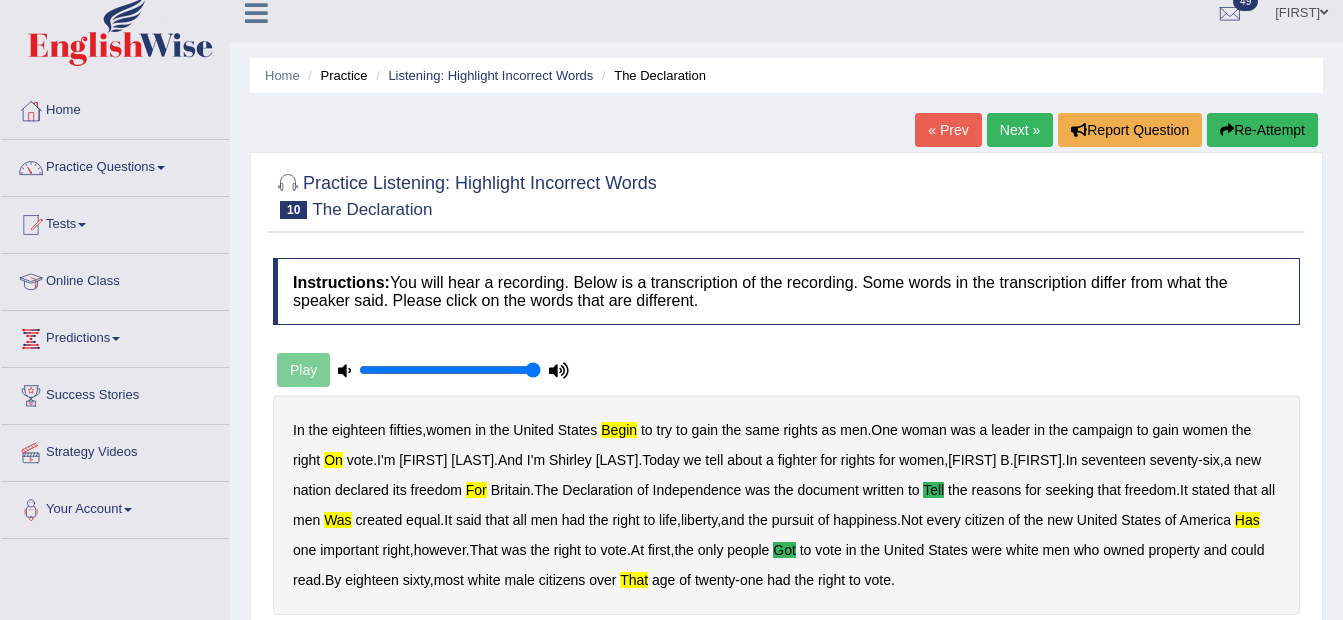 scroll, scrollTop: 0, scrollLeft: 0, axis: both 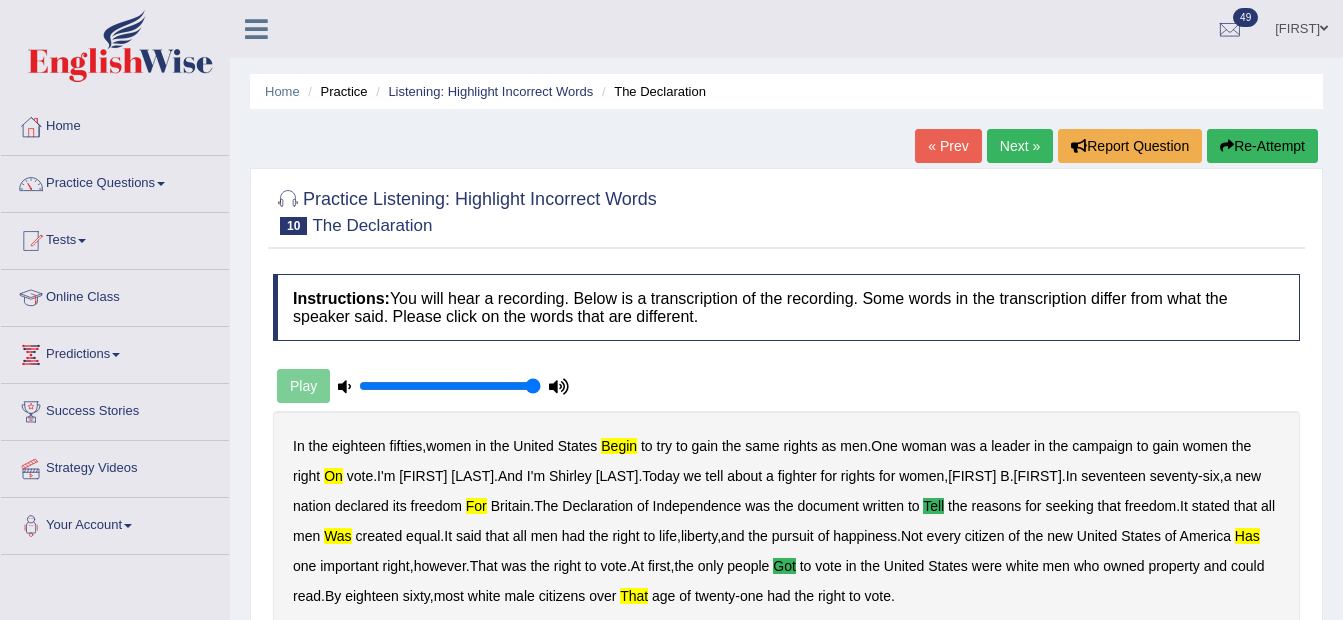 click on "Next »" at bounding box center [1020, 146] 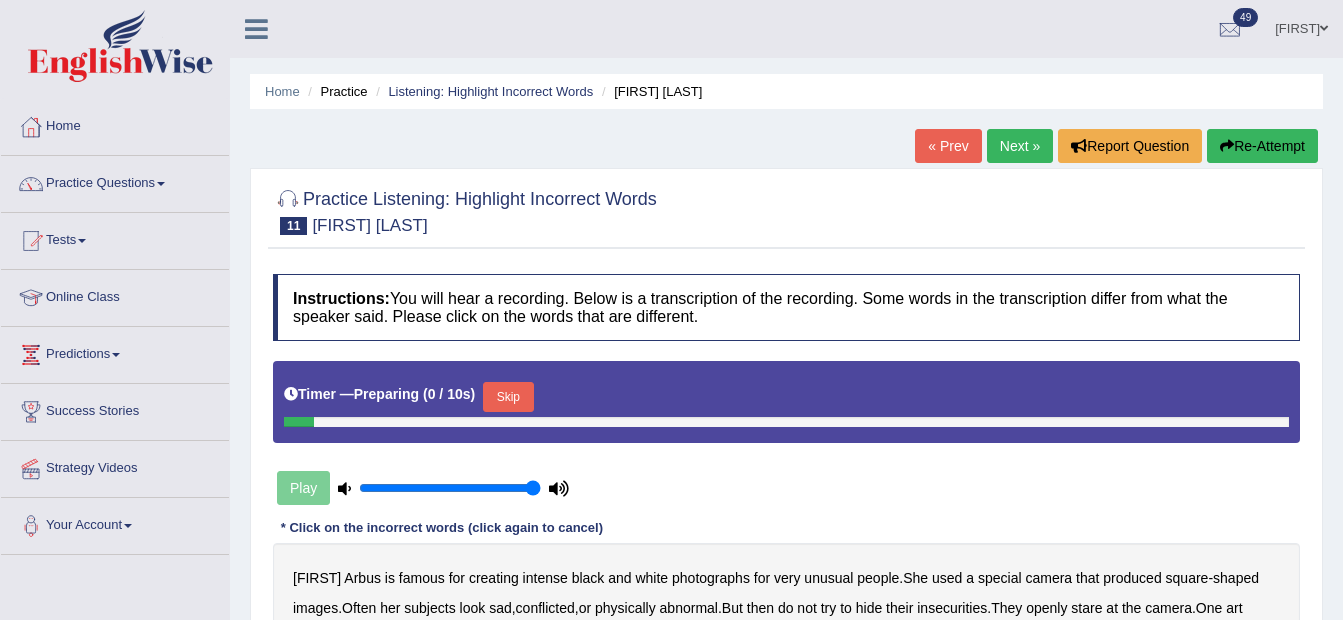scroll, scrollTop: 0, scrollLeft: 0, axis: both 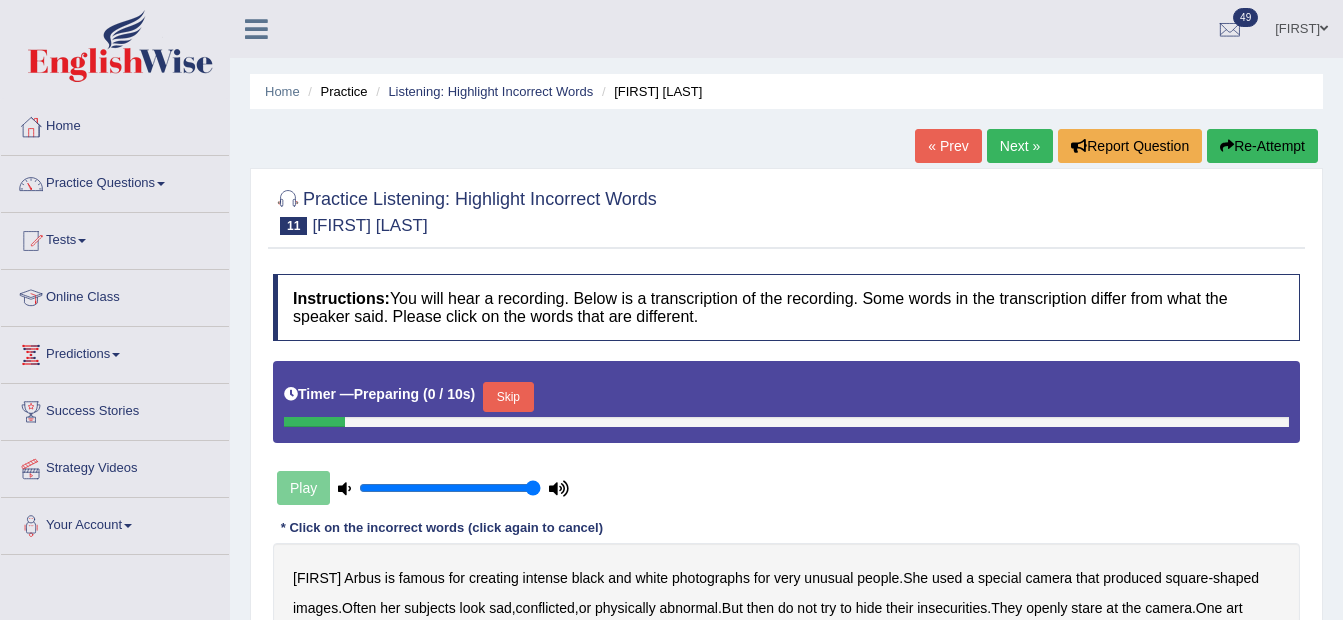 click on "« Prev" at bounding box center (948, 146) 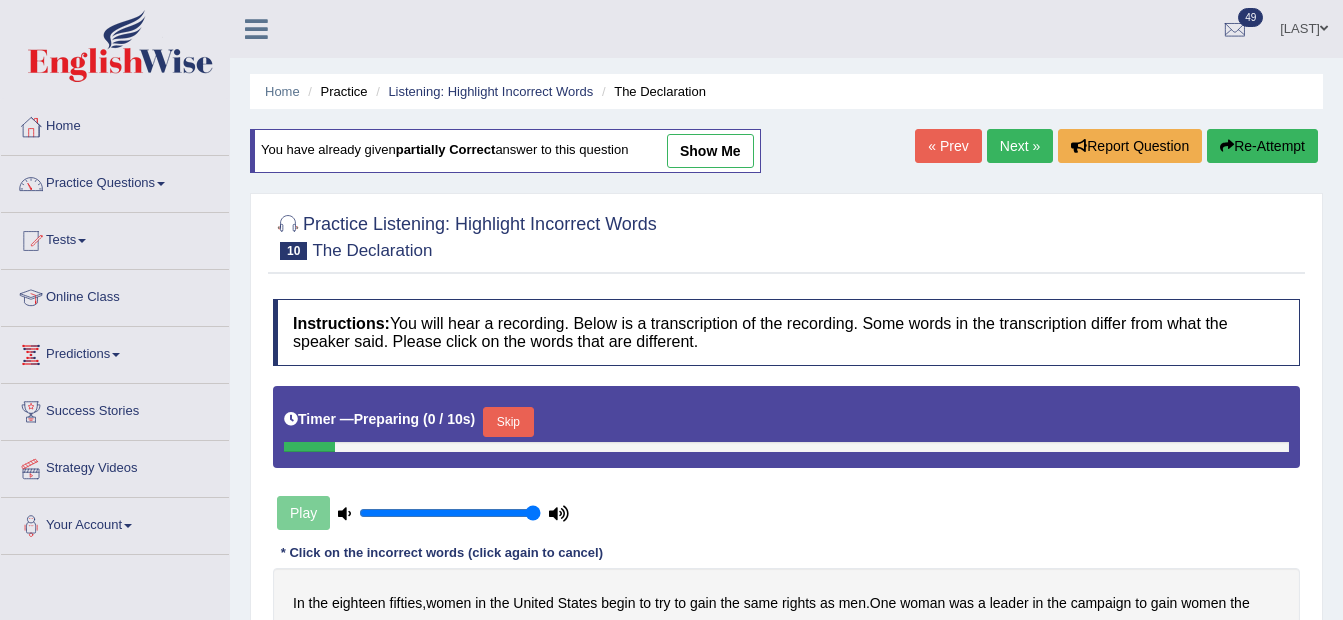 scroll, scrollTop: 300, scrollLeft: 0, axis: vertical 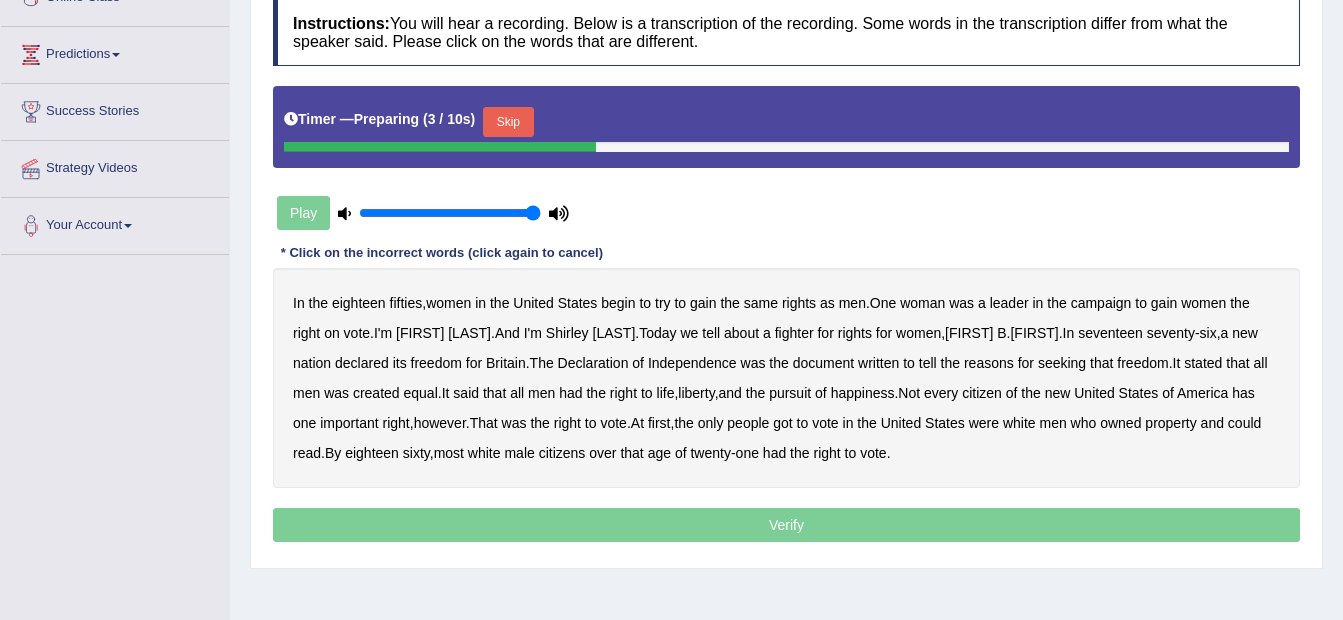 click on "Skip" at bounding box center [508, 122] 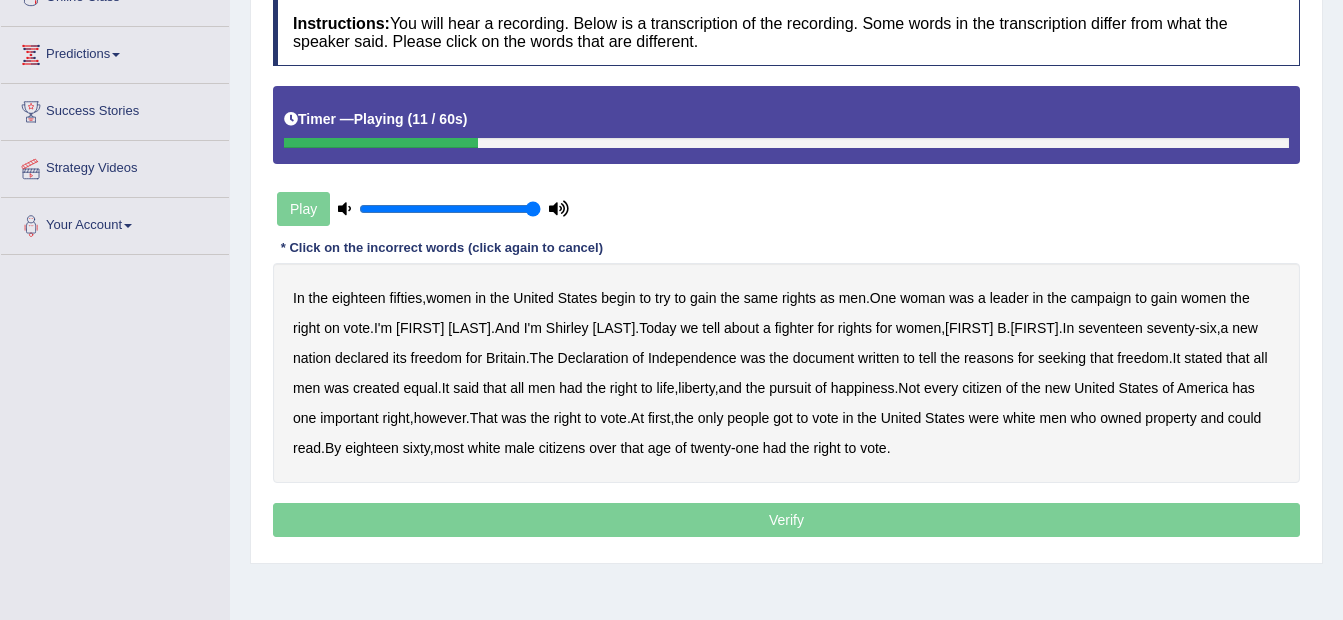 click on "on" at bounding box center [332, 328] 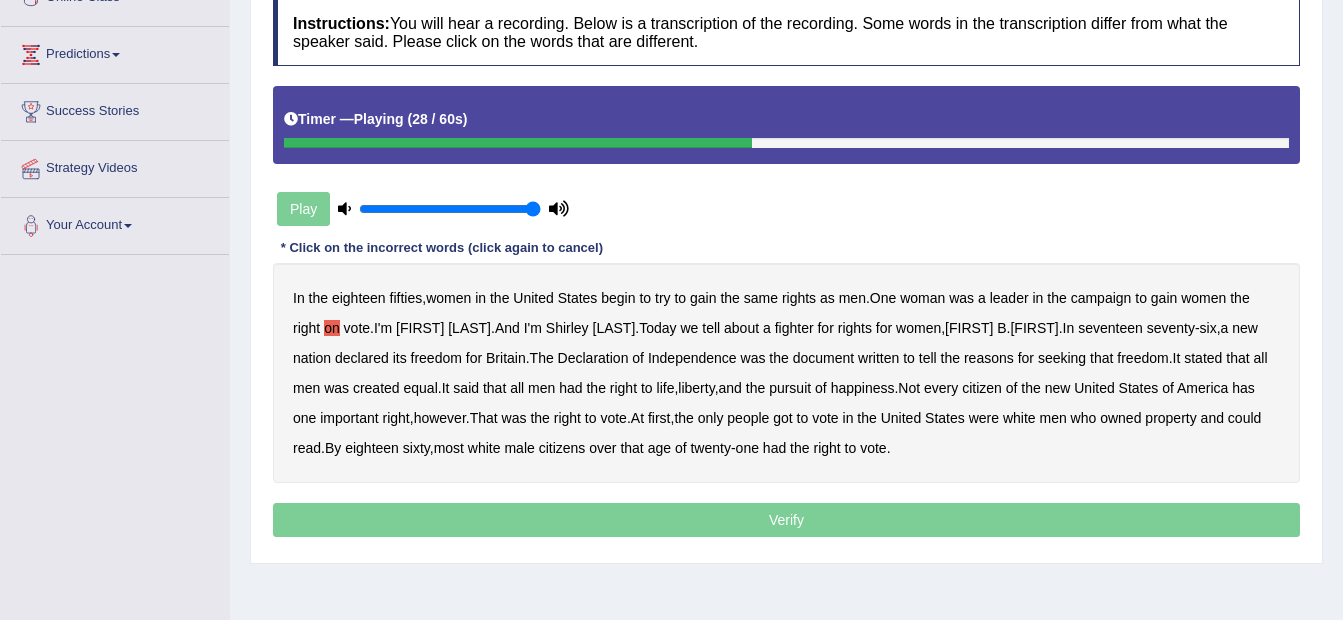 click on "tell" at bounding box center (928, 358) 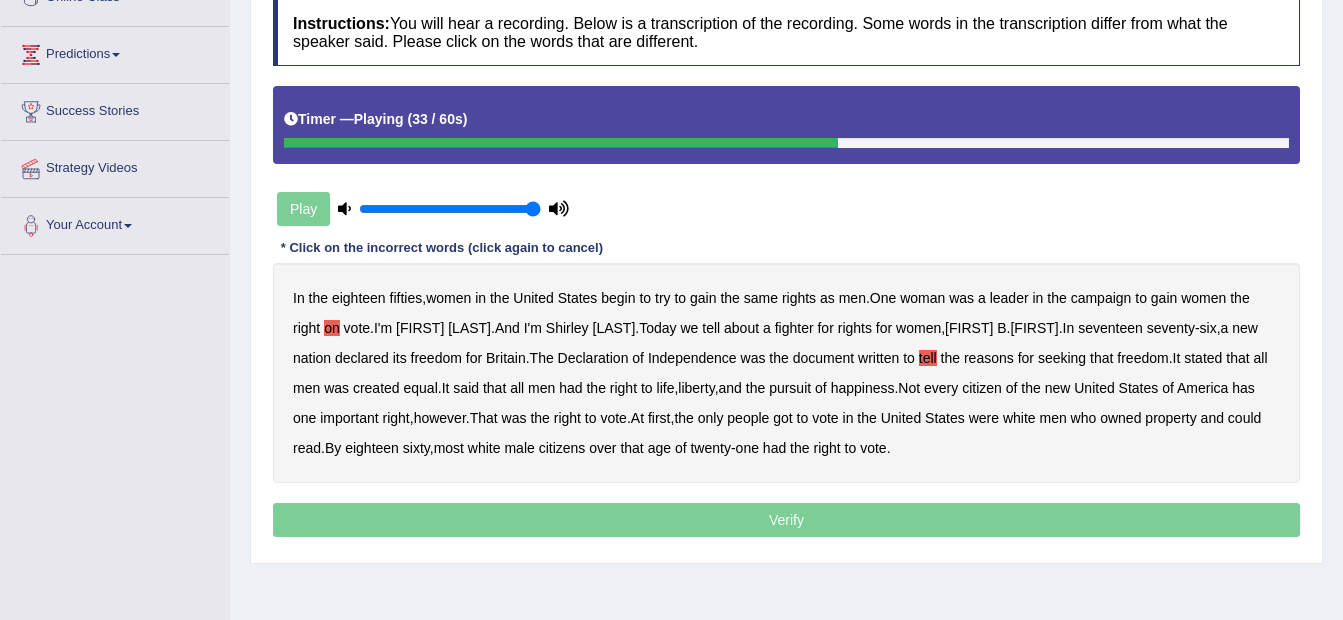 click on "was" at bounding box center (336, 388) 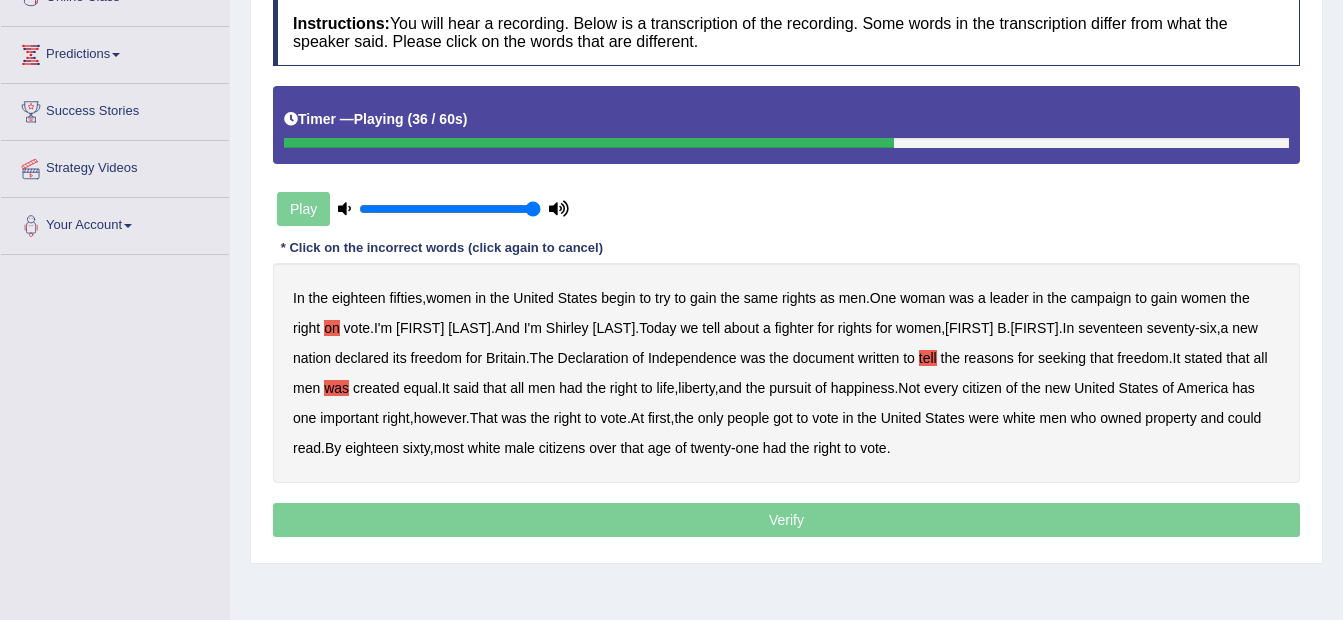 click on "had" at bounding box center (570, 388) 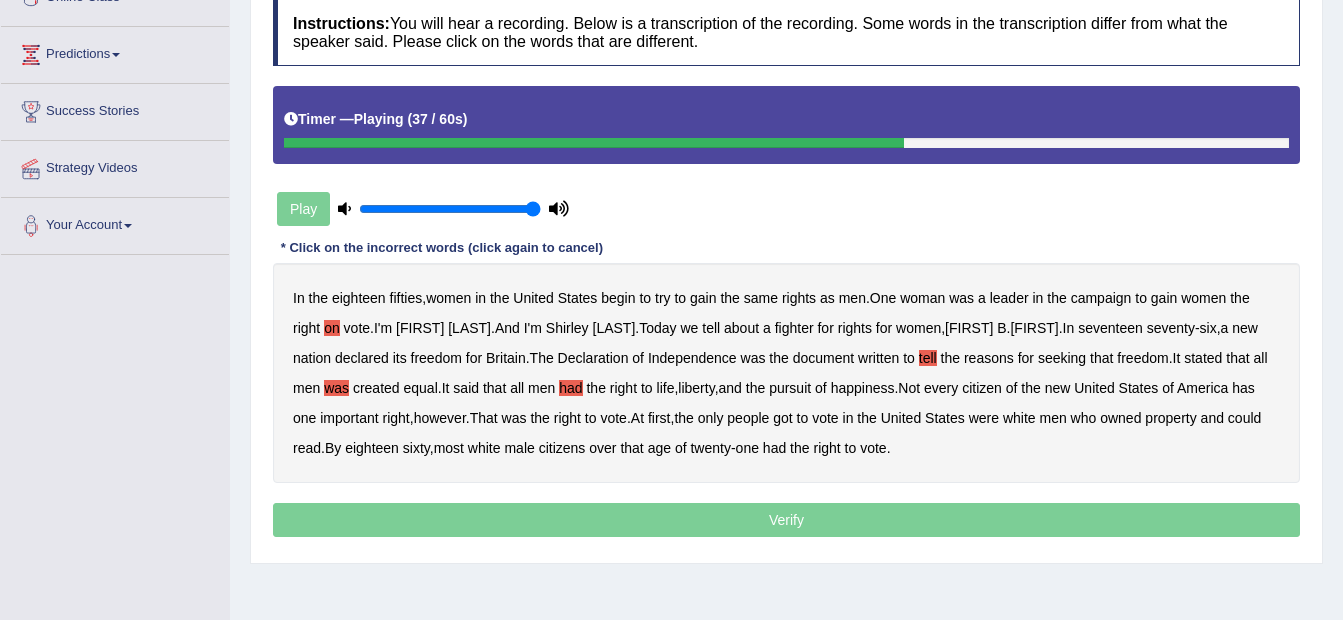 click on "had" at bounding box center [570, 388] 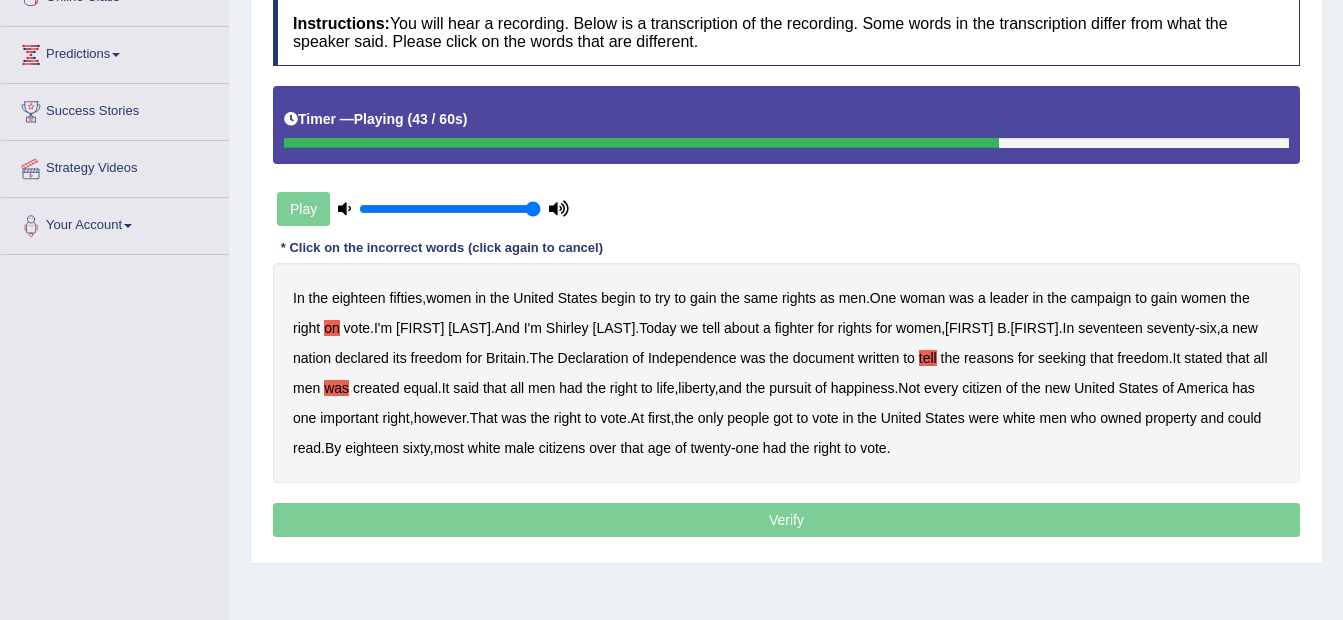 click on "has" at bounding box center [1243, 388] 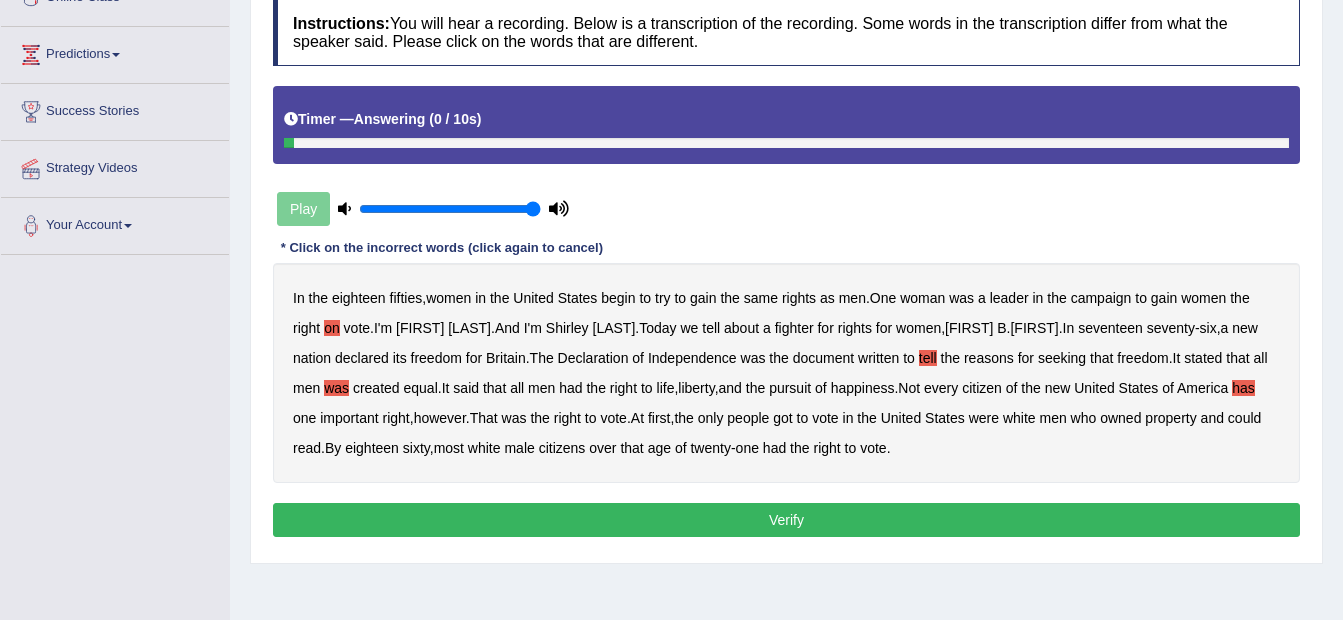 click on "got" at bounding box center (782, 418) 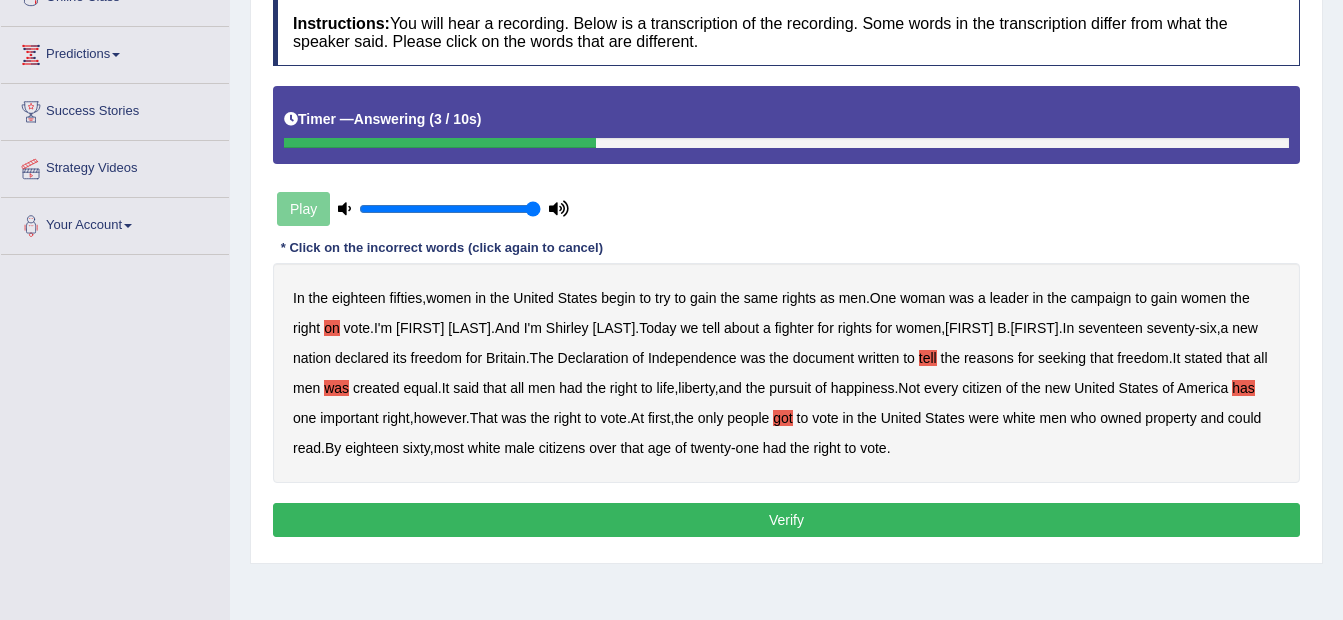 click on "Verify" at bounding box center [786, 520] 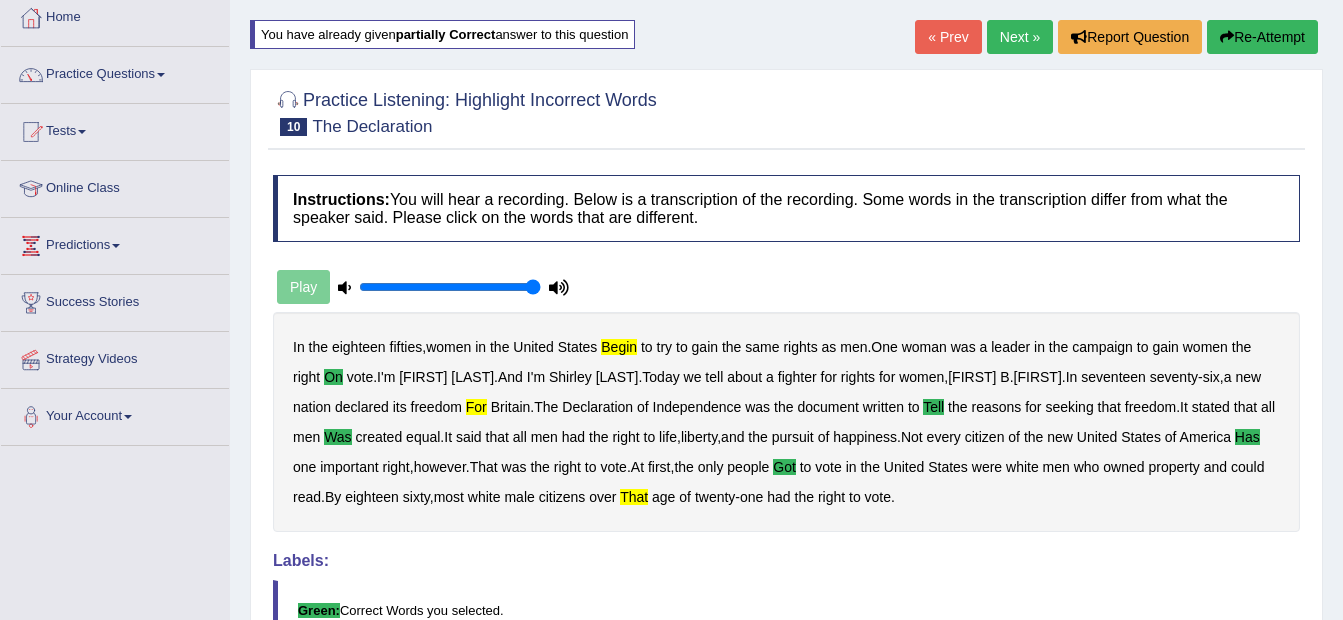scroll, scrollTop: 0, scrollLeft: 0, axis: both 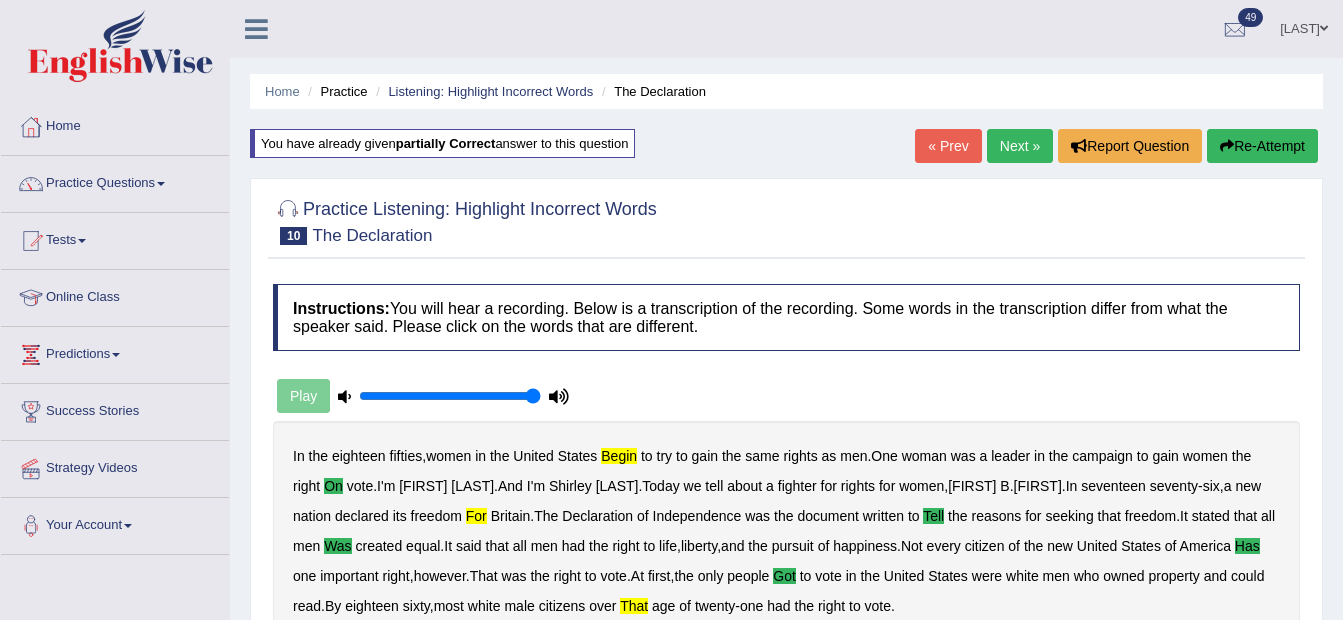click on "Re-Attempt" at bounding box center [1262, 146] 